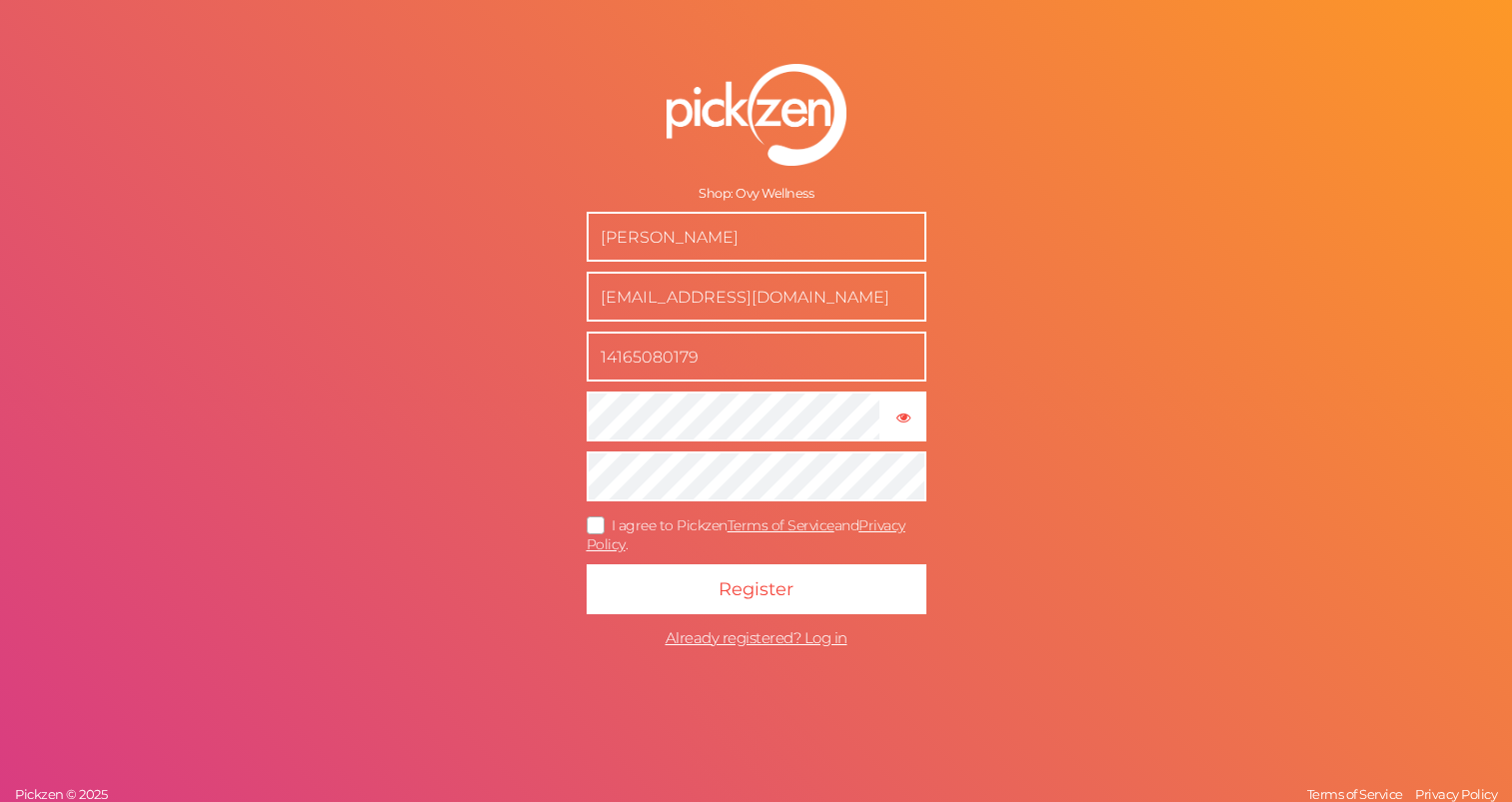 scroll, scrollTop: 0, scrollLeft: 0, axis: both 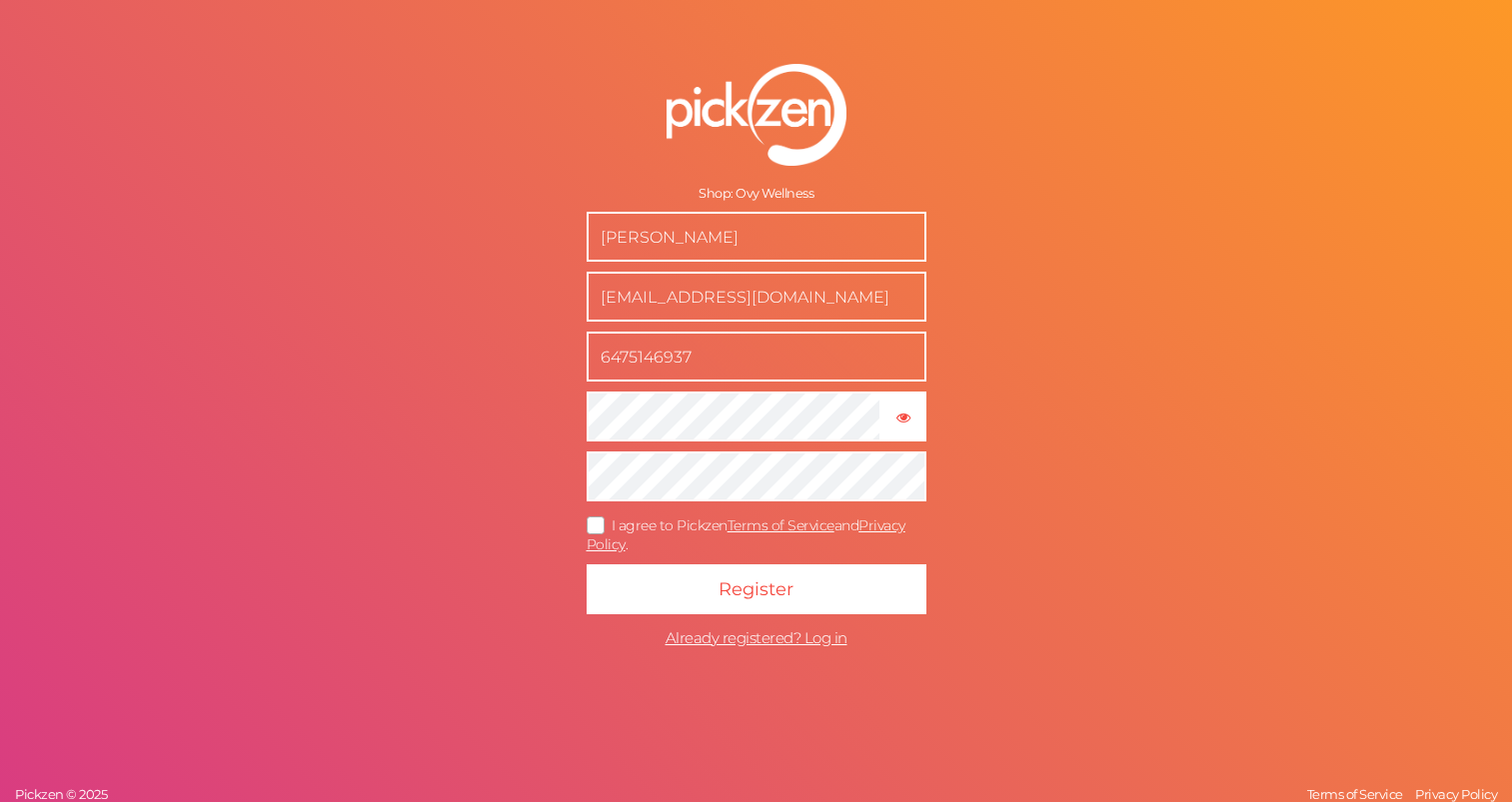 type on "6475146937" 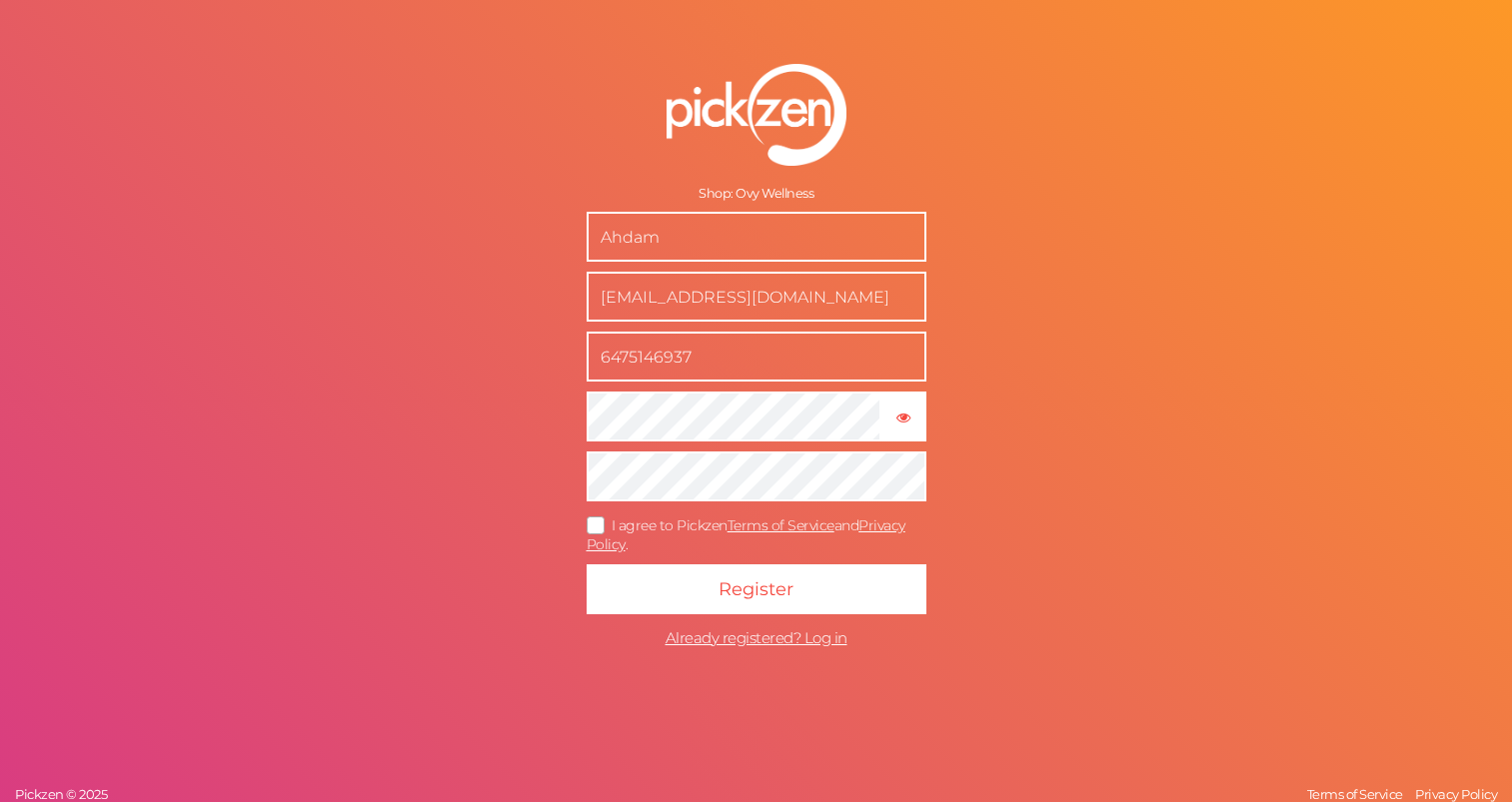 type on "Ahdam" 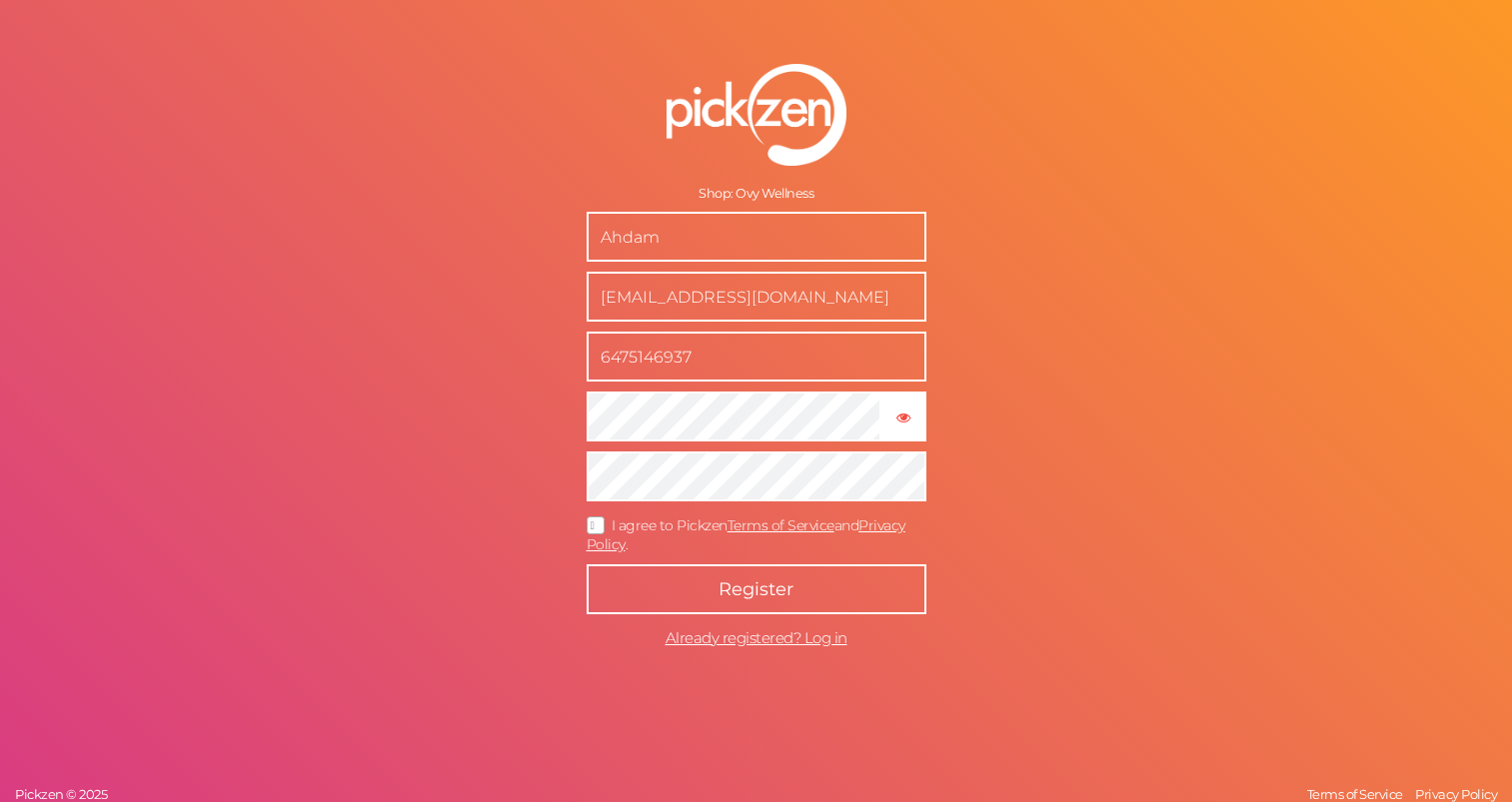 click on "Register" at bounding box center [756, 589] 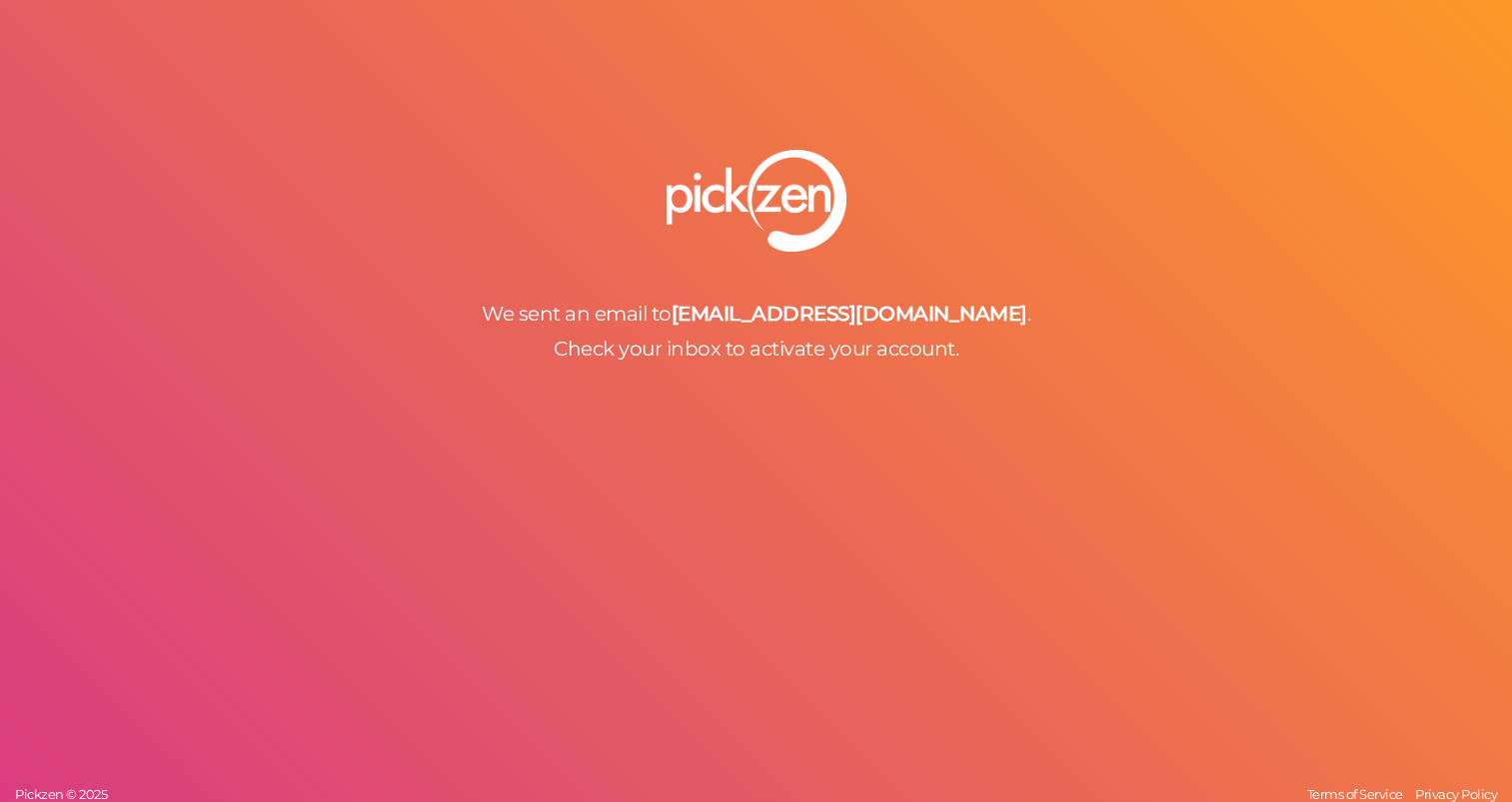 click at bounding box center (756, 201) 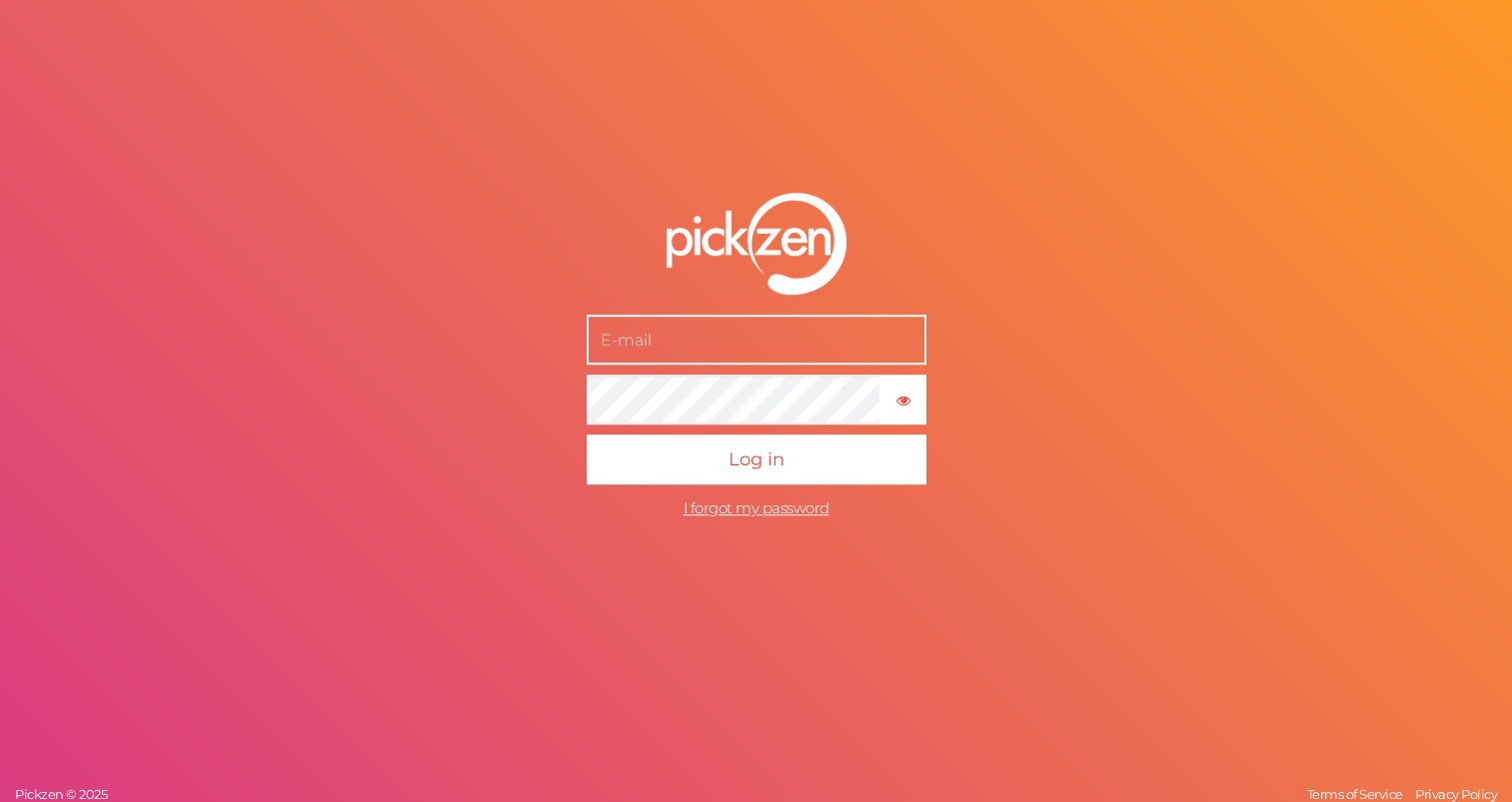 scroll, scrollTop: 0, scrollLeft: 0, axis: both 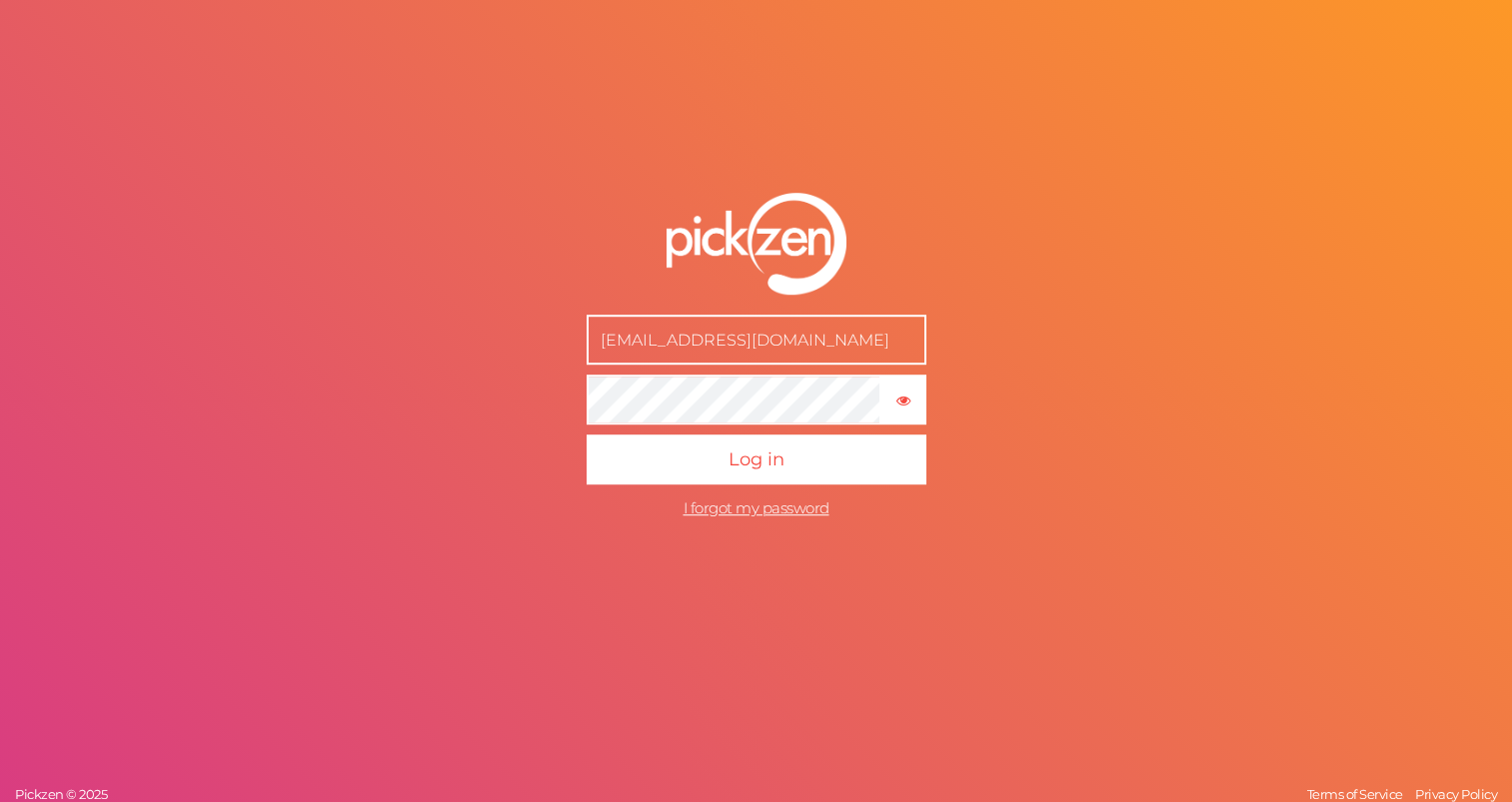 type on "[EMAIL_ADDRESS][DOMAIN_NAME]" 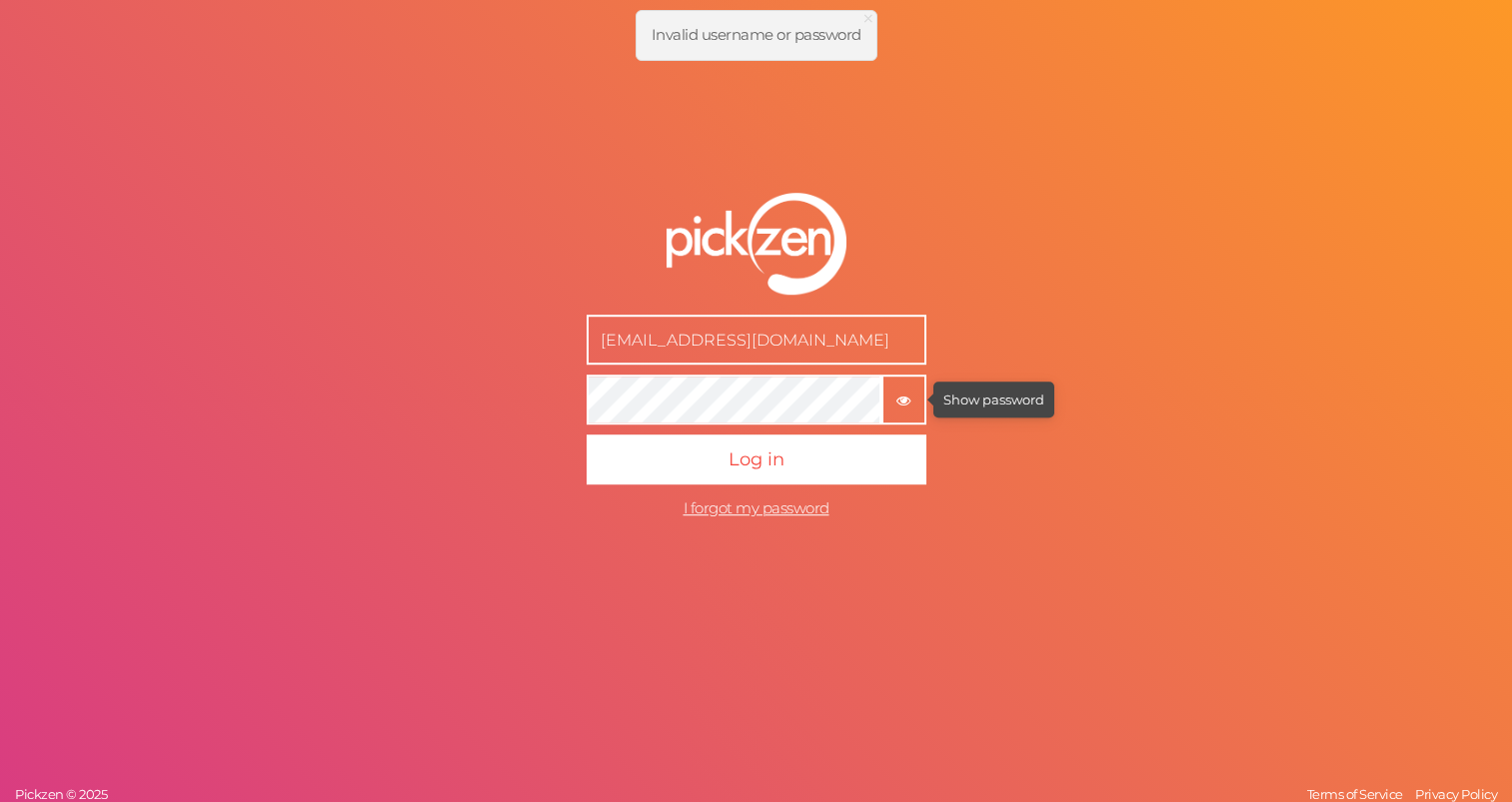 click at bounding box center [903, 401] 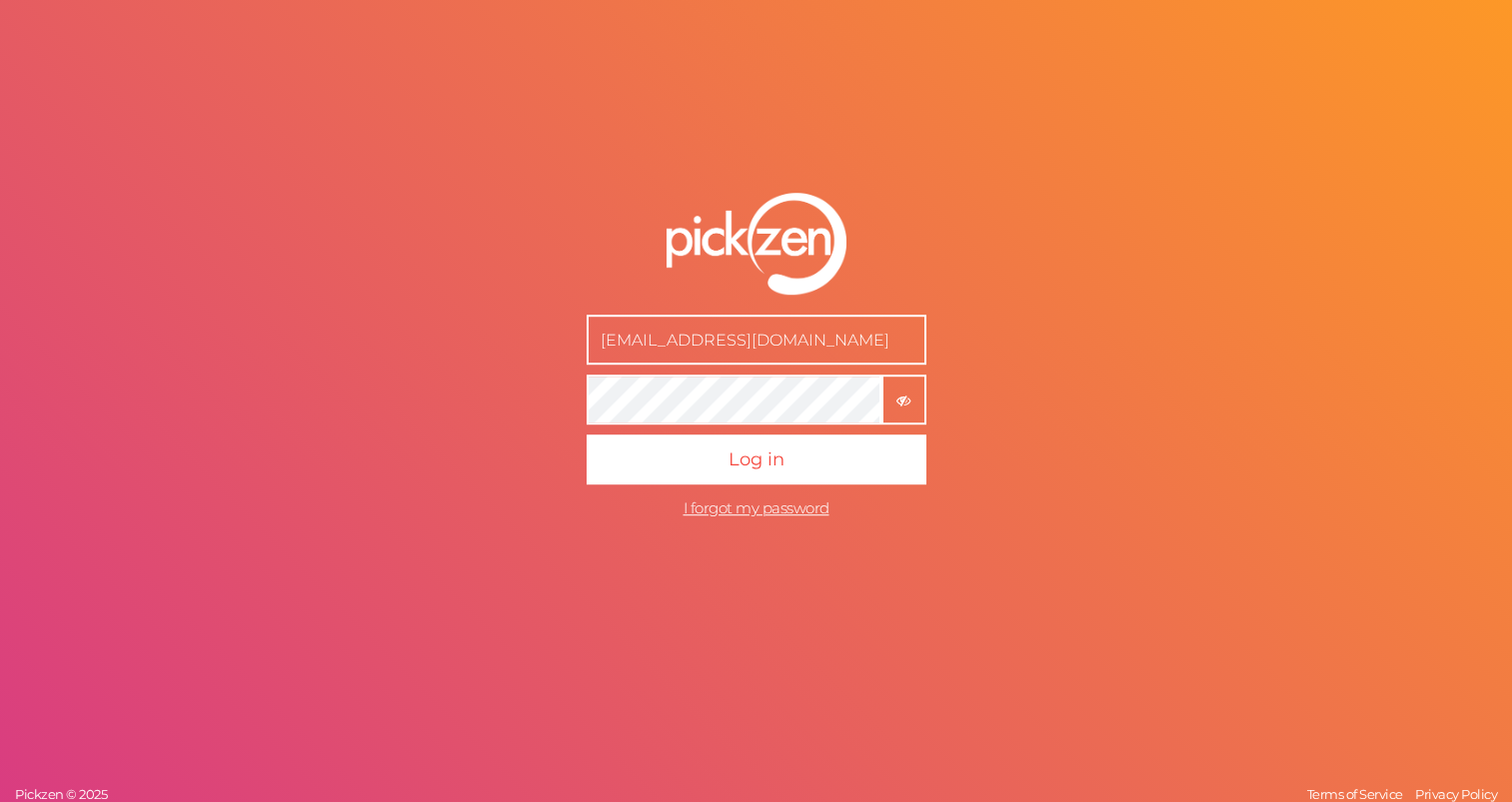 click on "Log in" at bounding box center [756, 459] 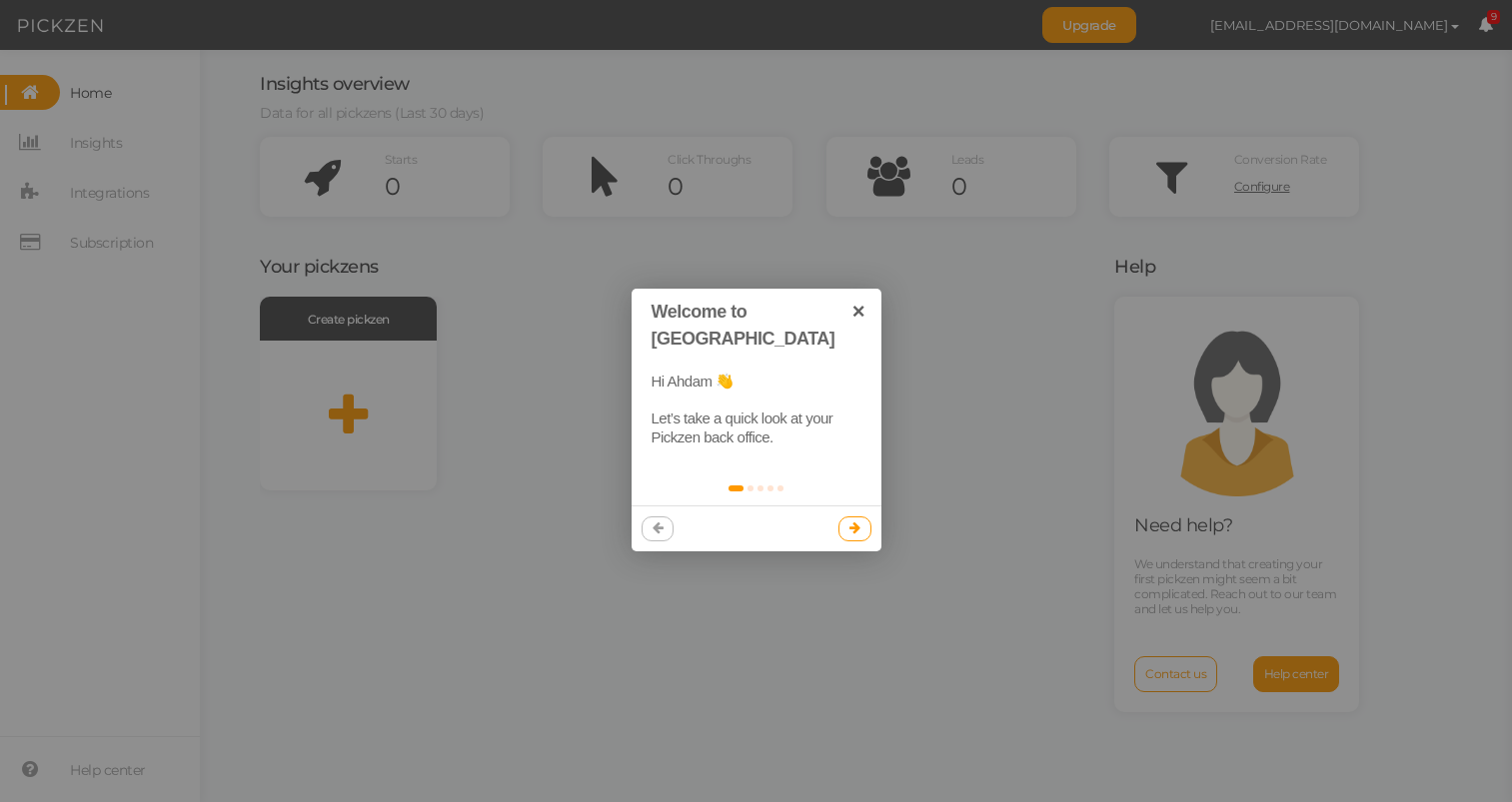 click at bounding box center [854, 527] 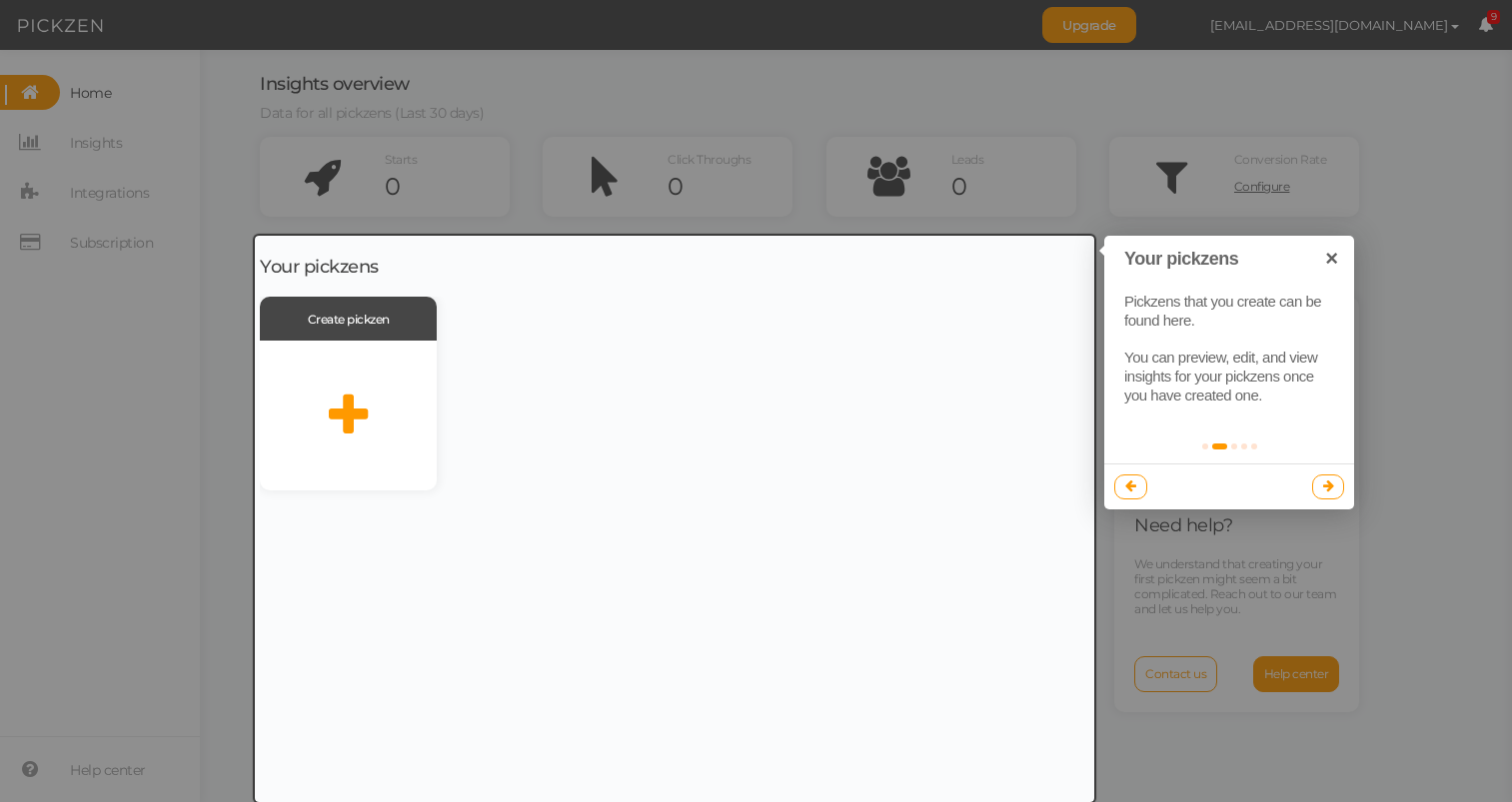 click at bounding box center (675, 518) 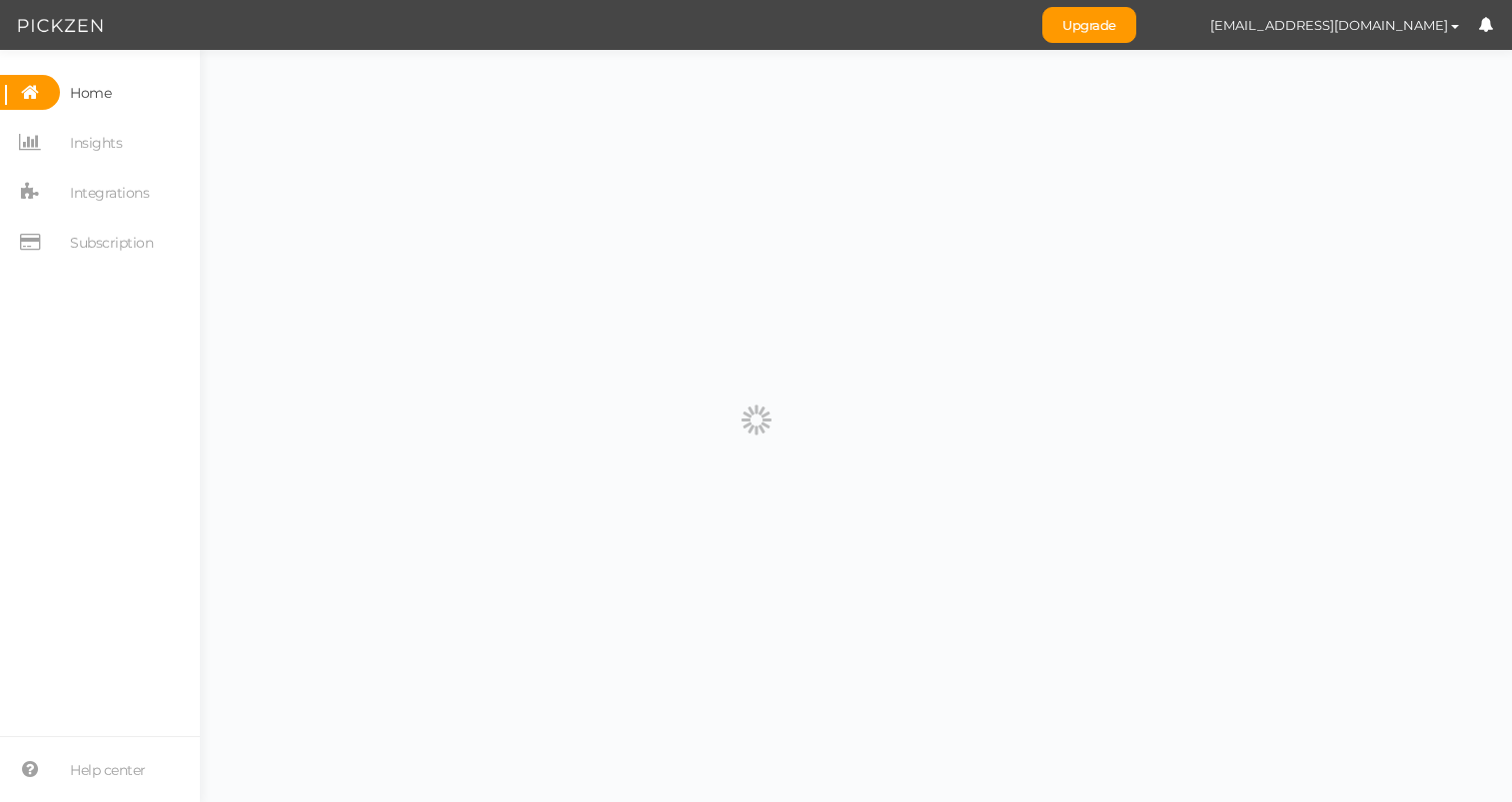 scroll, scrollTop: 0, scrollLeft: 0, axis: both 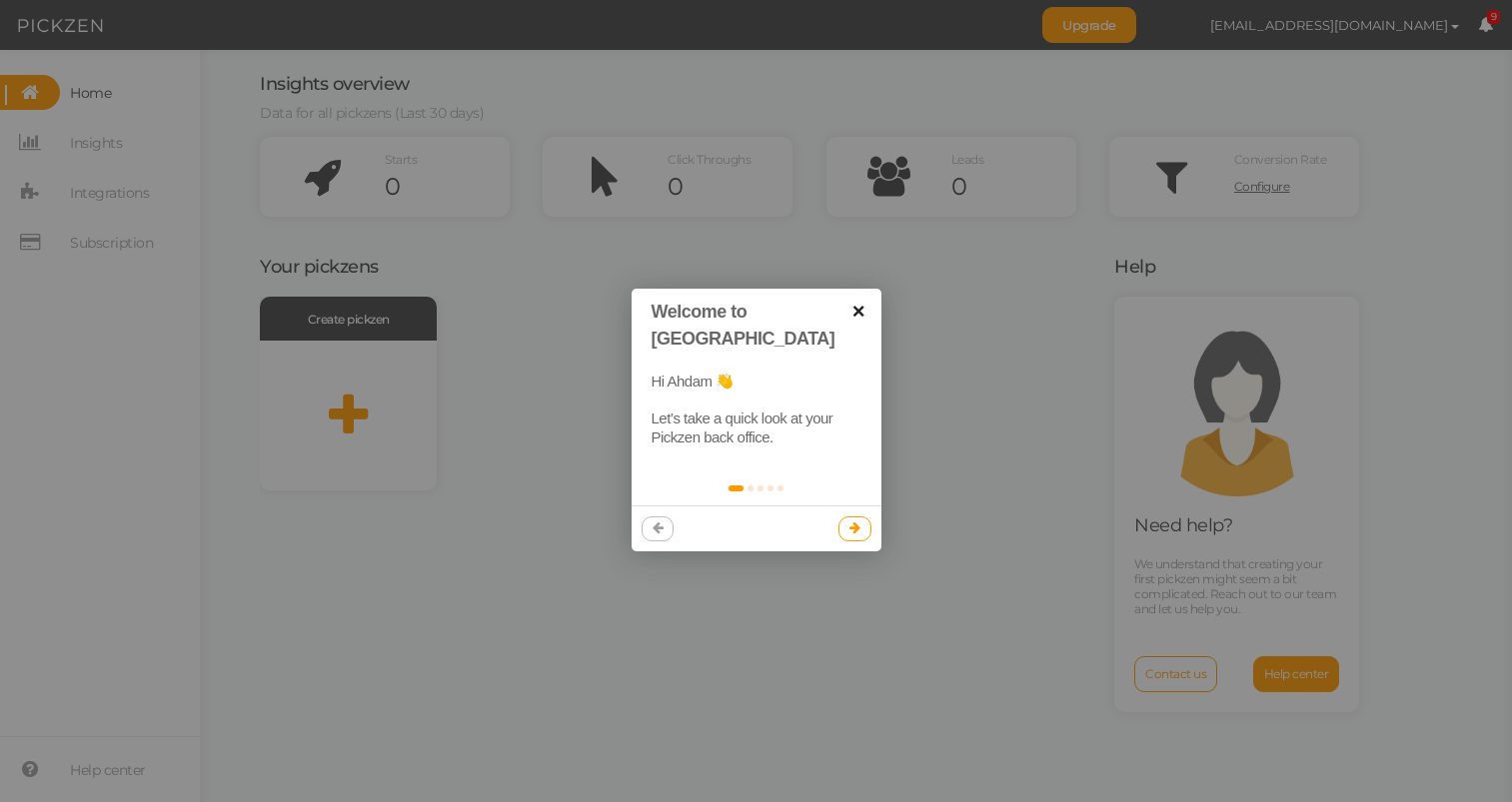 click on "×" at bounding box center [858, 311] 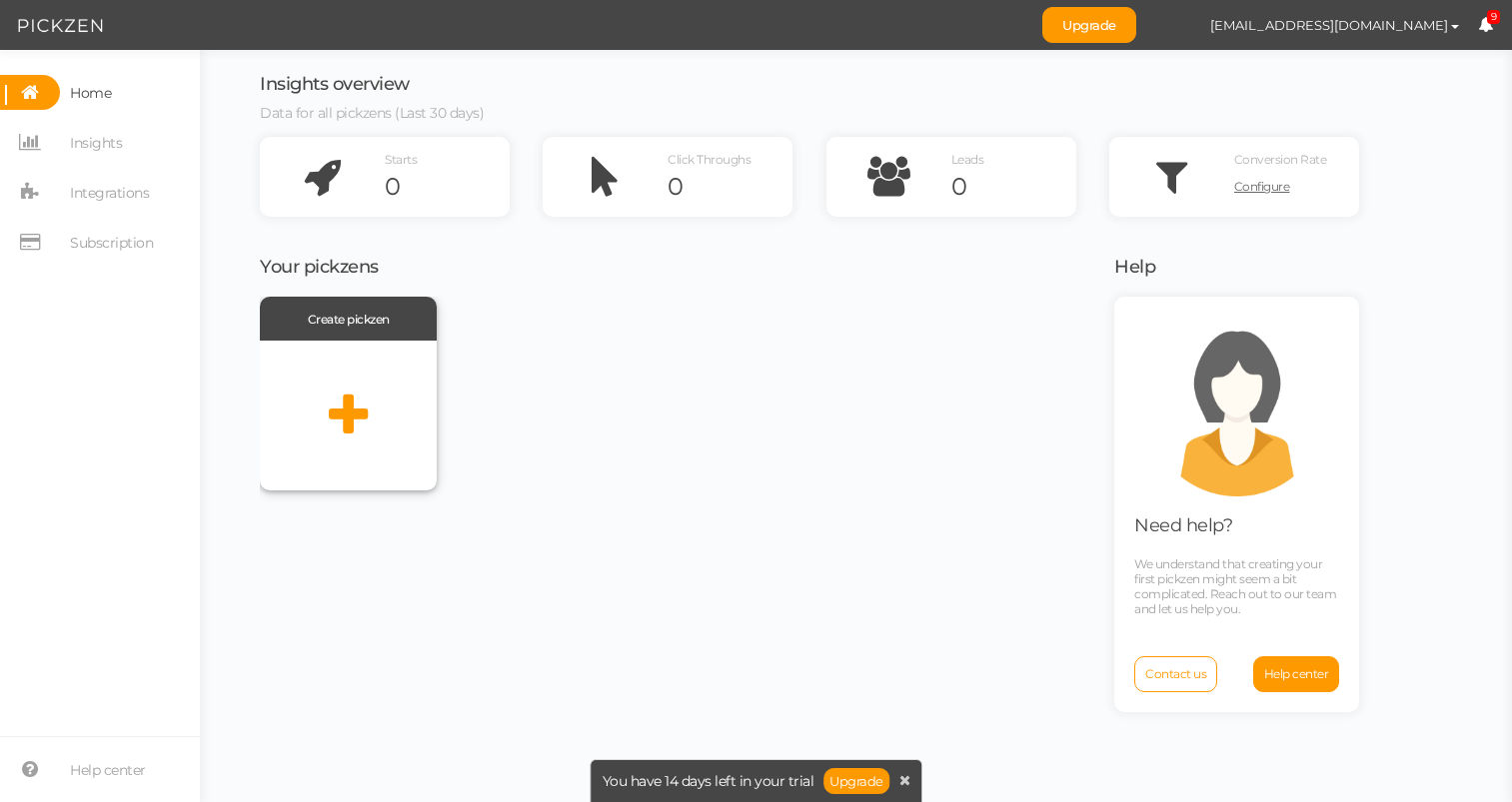 click at bounding box center (348, 415) 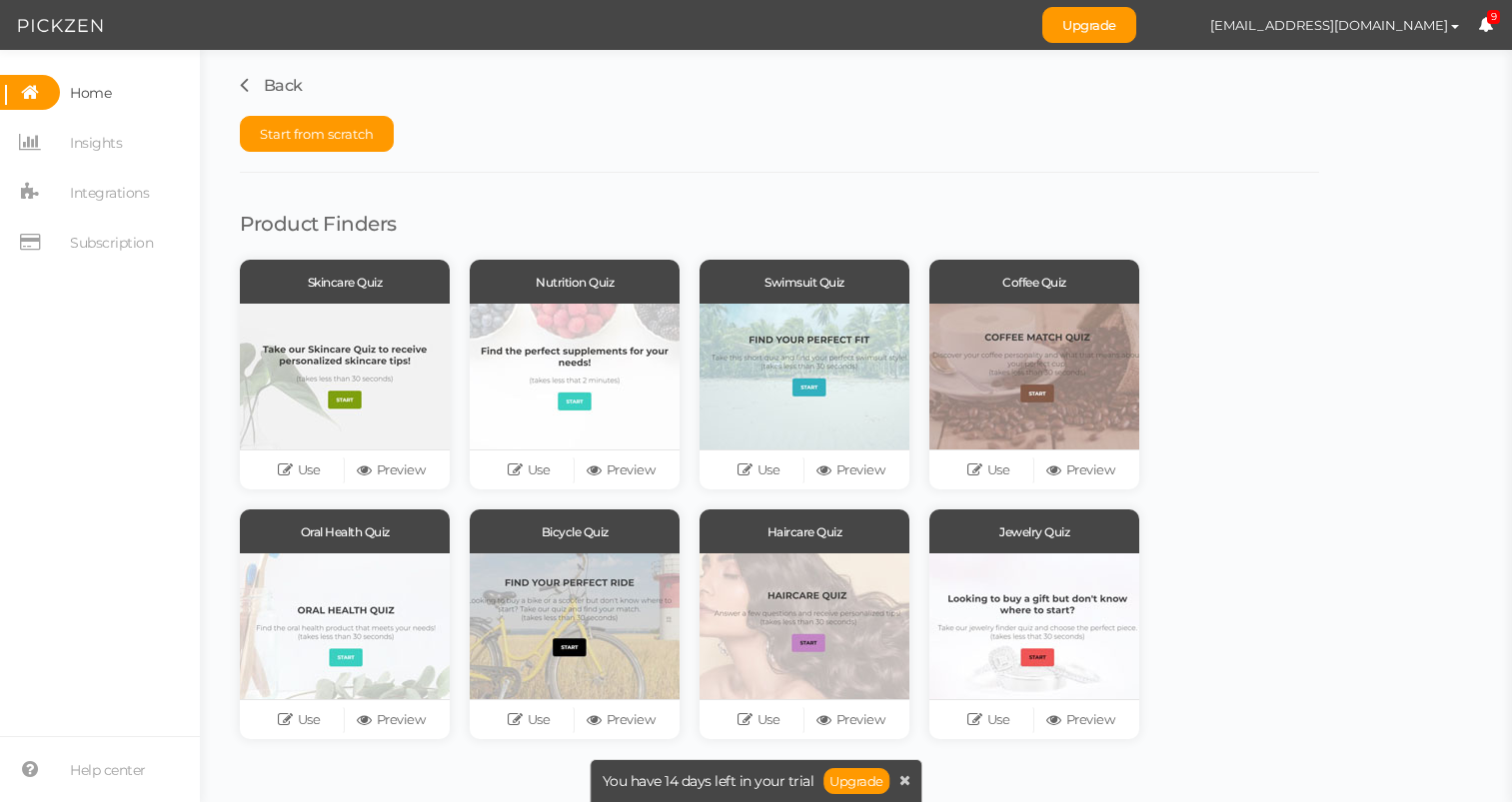 click on "Product Finders        Skincare Quiz         Use      Preview        Nutrition Quiz         Use      Preview        Swimsuit Quiz         Use      Preview        Coffee Quiz         Use      Preview        Oral Health Quiz         Use      Preview        Bicycle Quiz         Use      Preview        Haircare Quiz         Use      Preview        Jewelry Quiz         Use      Preview" at bounding box center (779, 465) 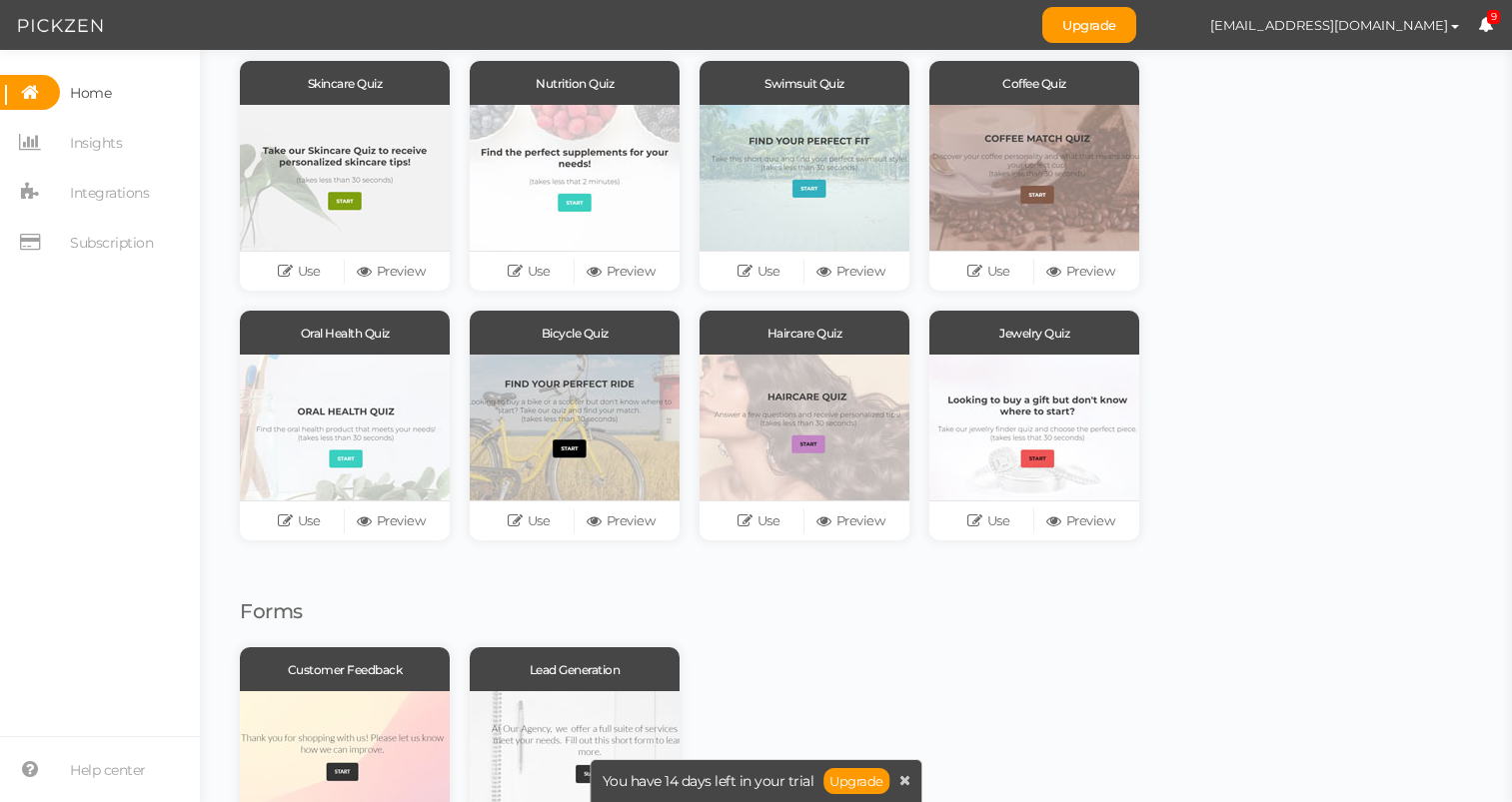 scroll, scrollTop: 102, scrollLeft: 0, axis: vertical 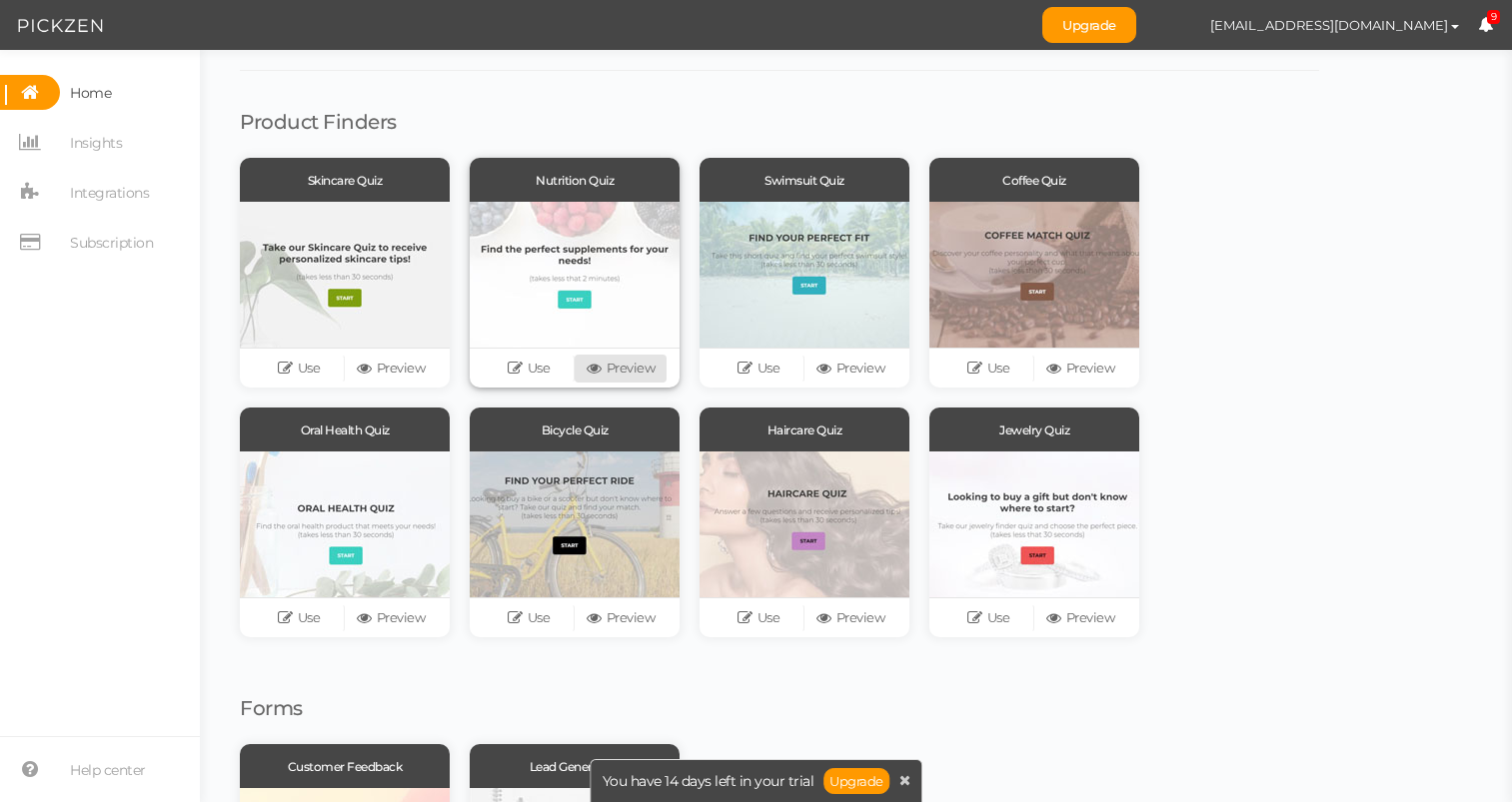 click on "Preview" at bounding box center [621, 369] 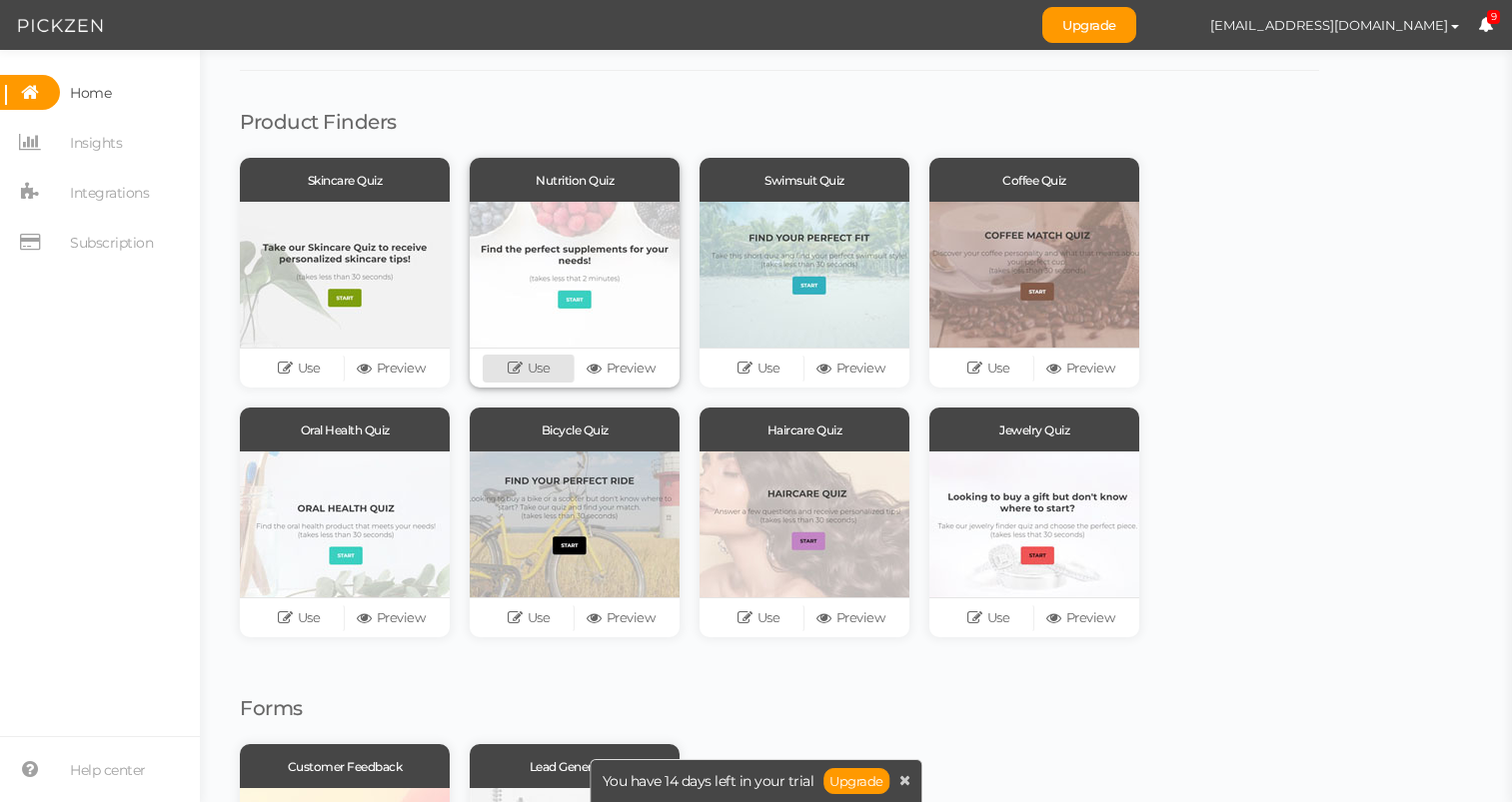 click at bounding box center [518, 368] 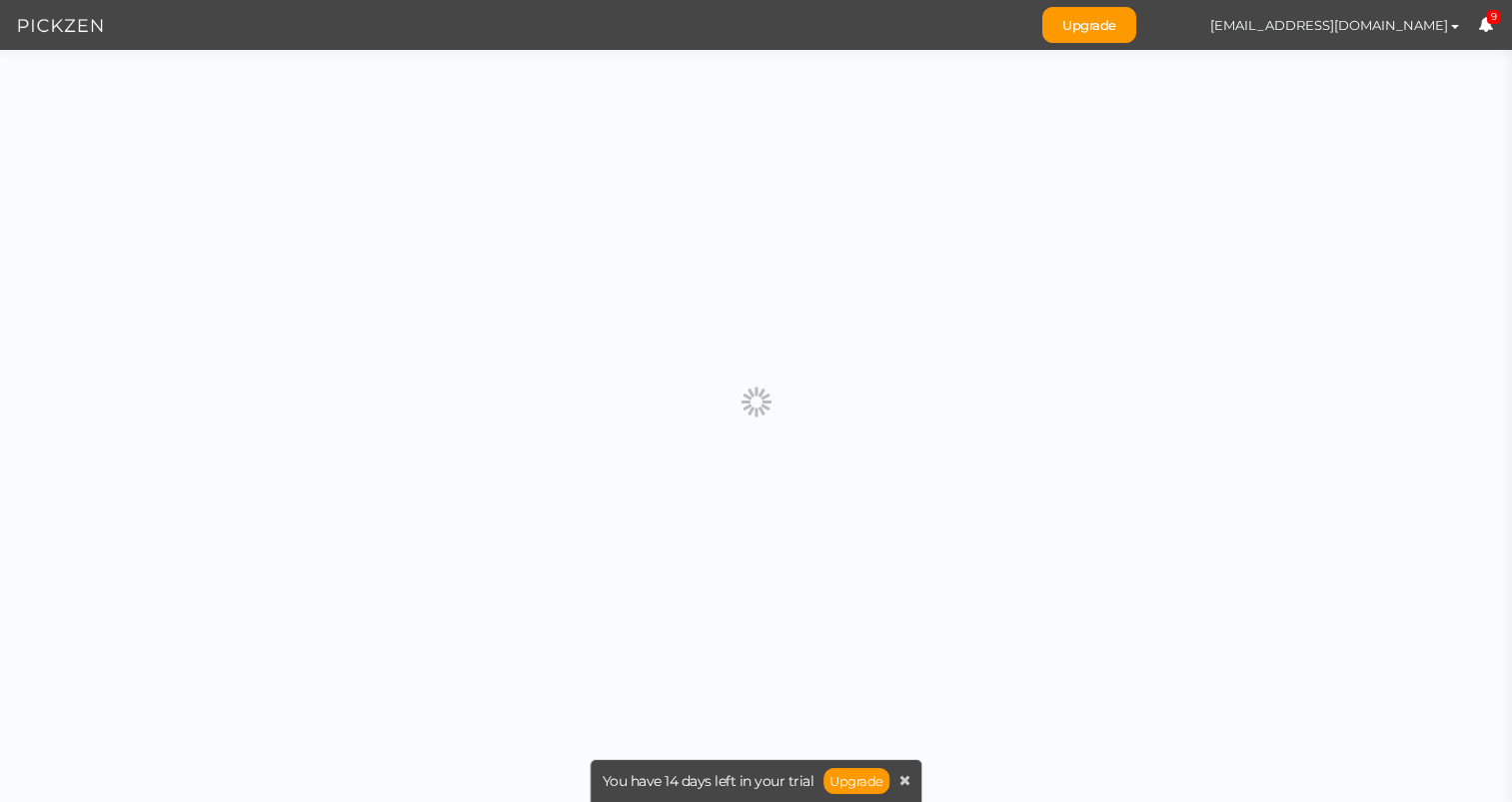 scroll, scrollTop: 0, scrollLeft: 0, axis: both 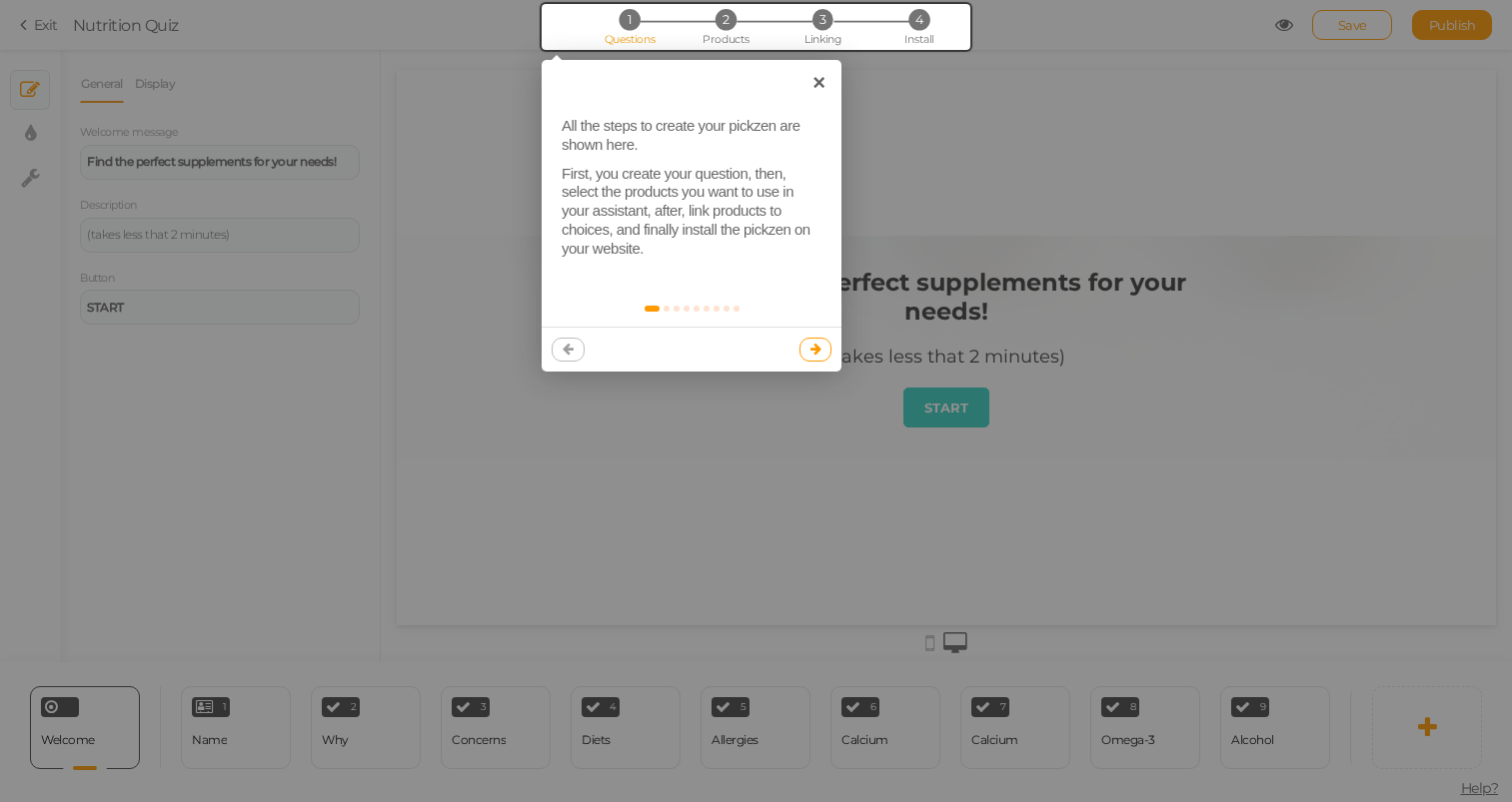 click at bounding box center (815, 349) 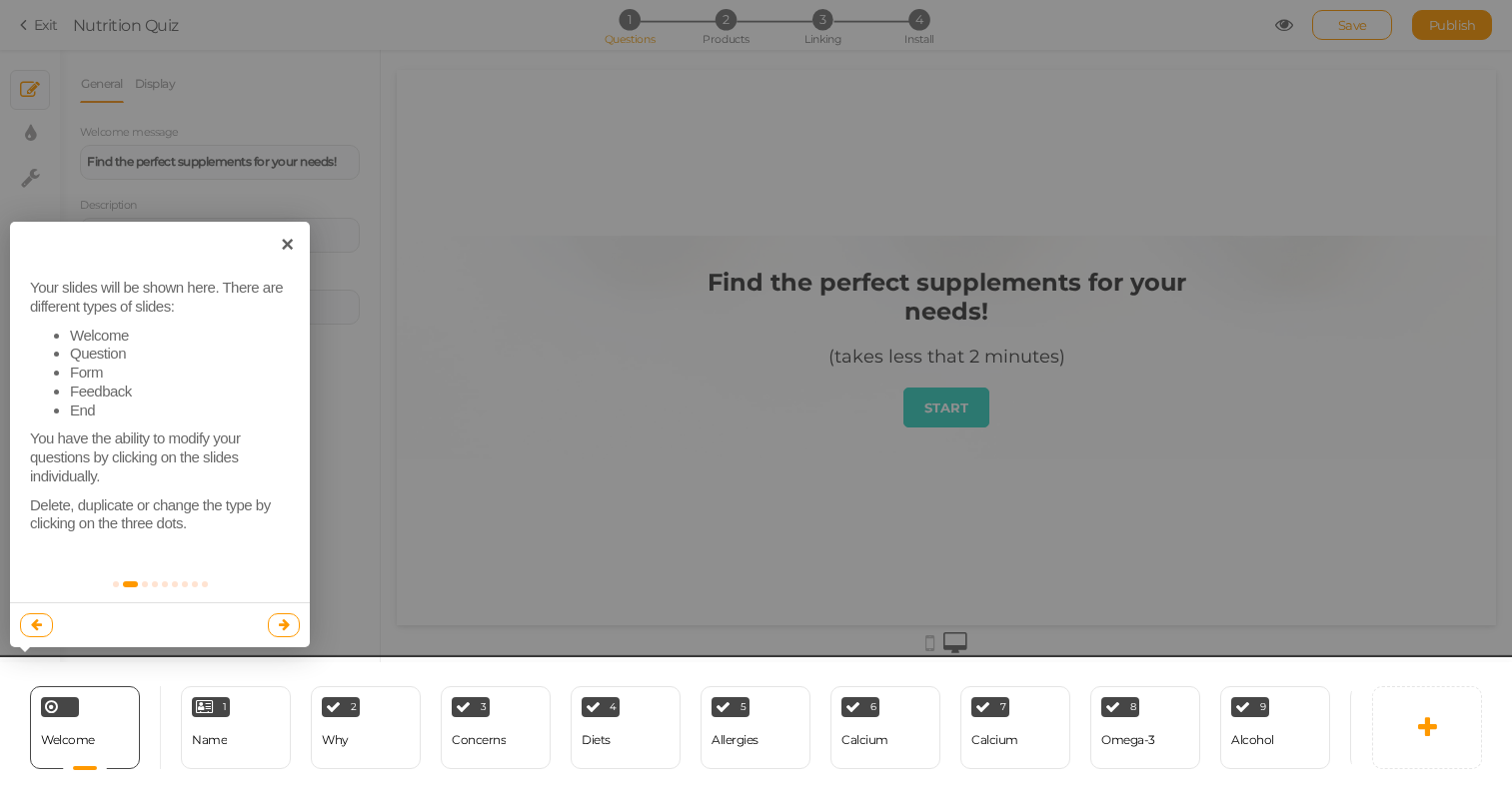 click at bounding box center (756, 401) 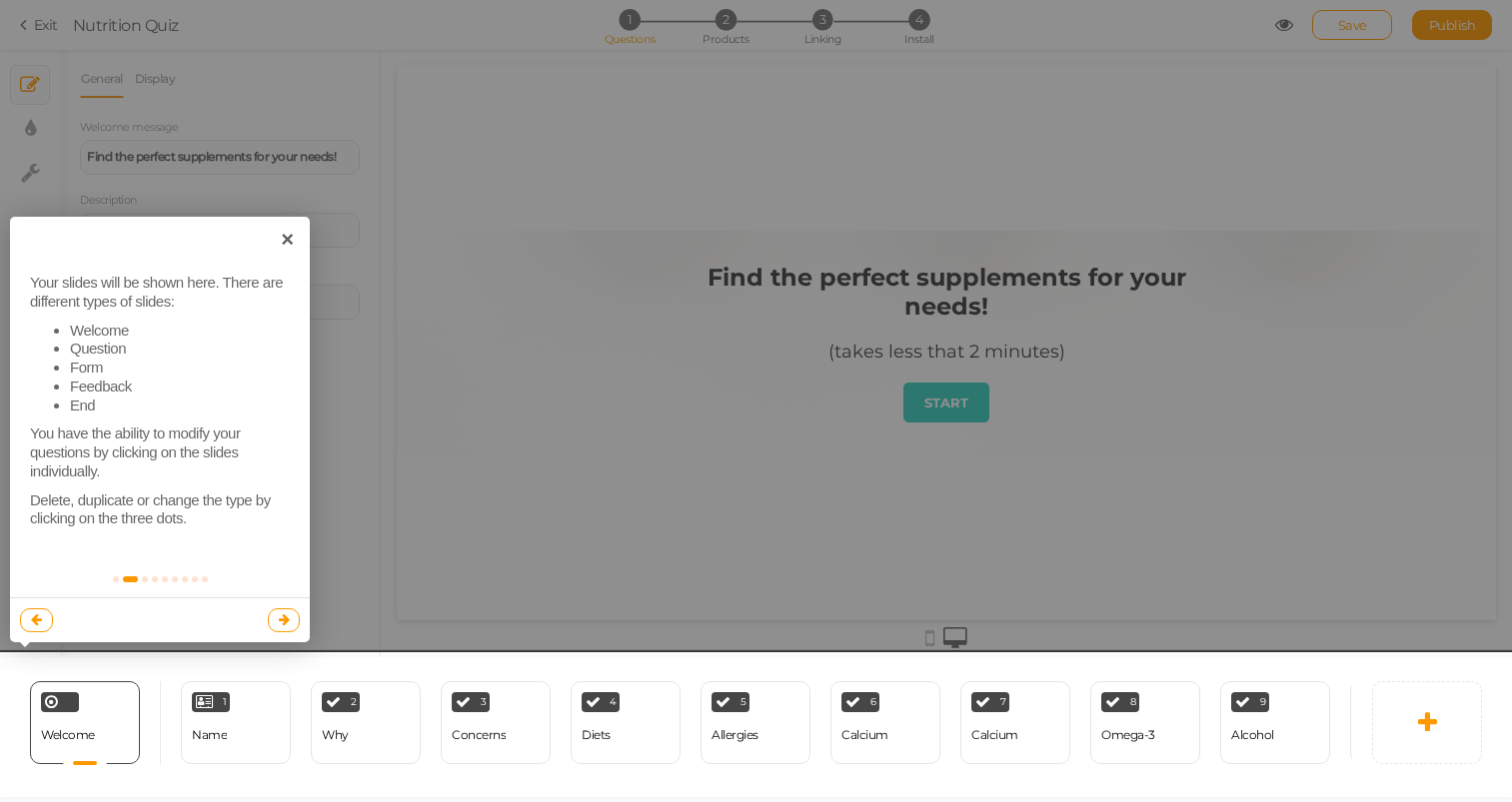 click at bounding box center [756, 727] 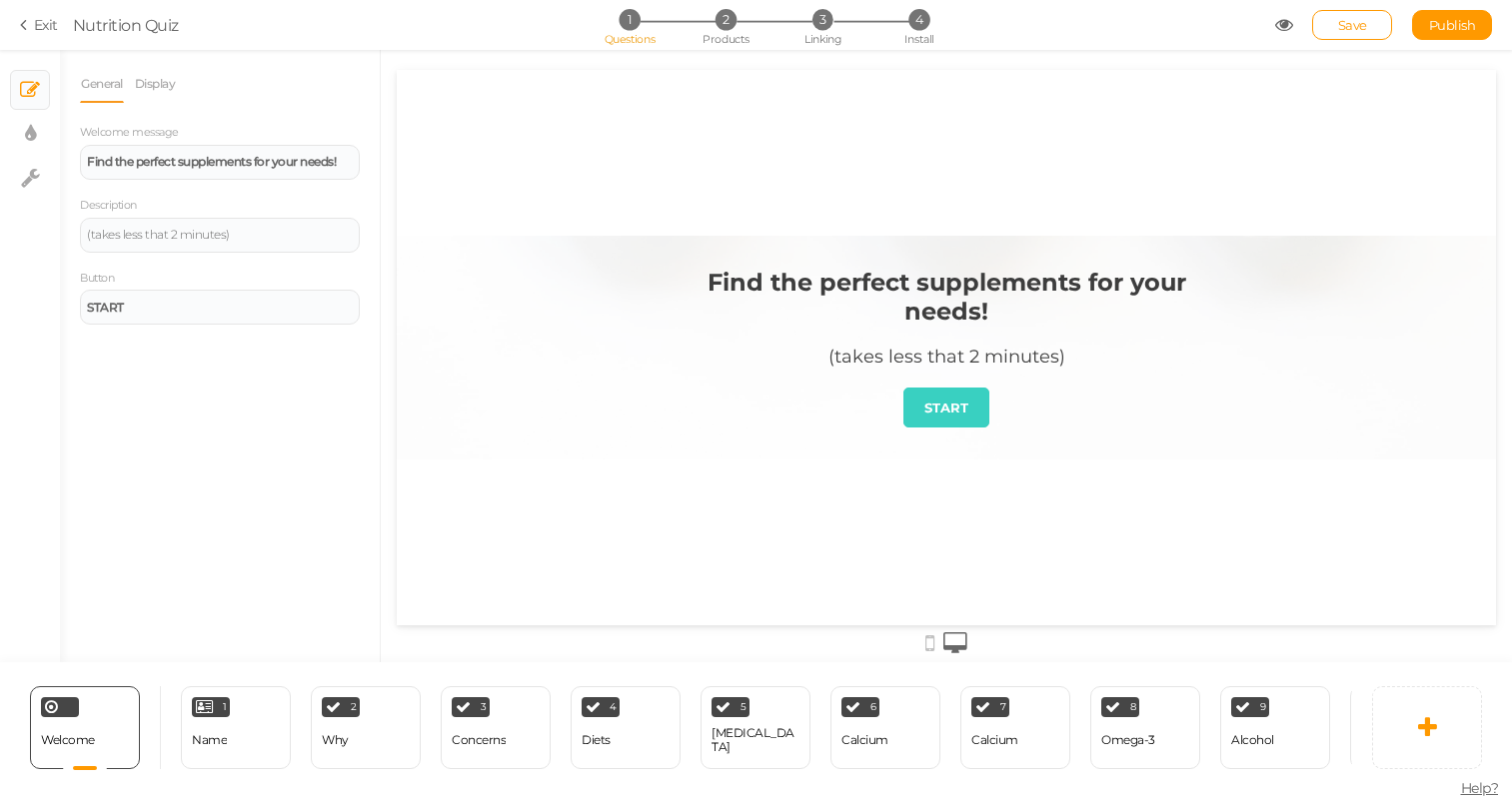 scroll, scrollTop: 0, scrollLeft: 0, axis: both 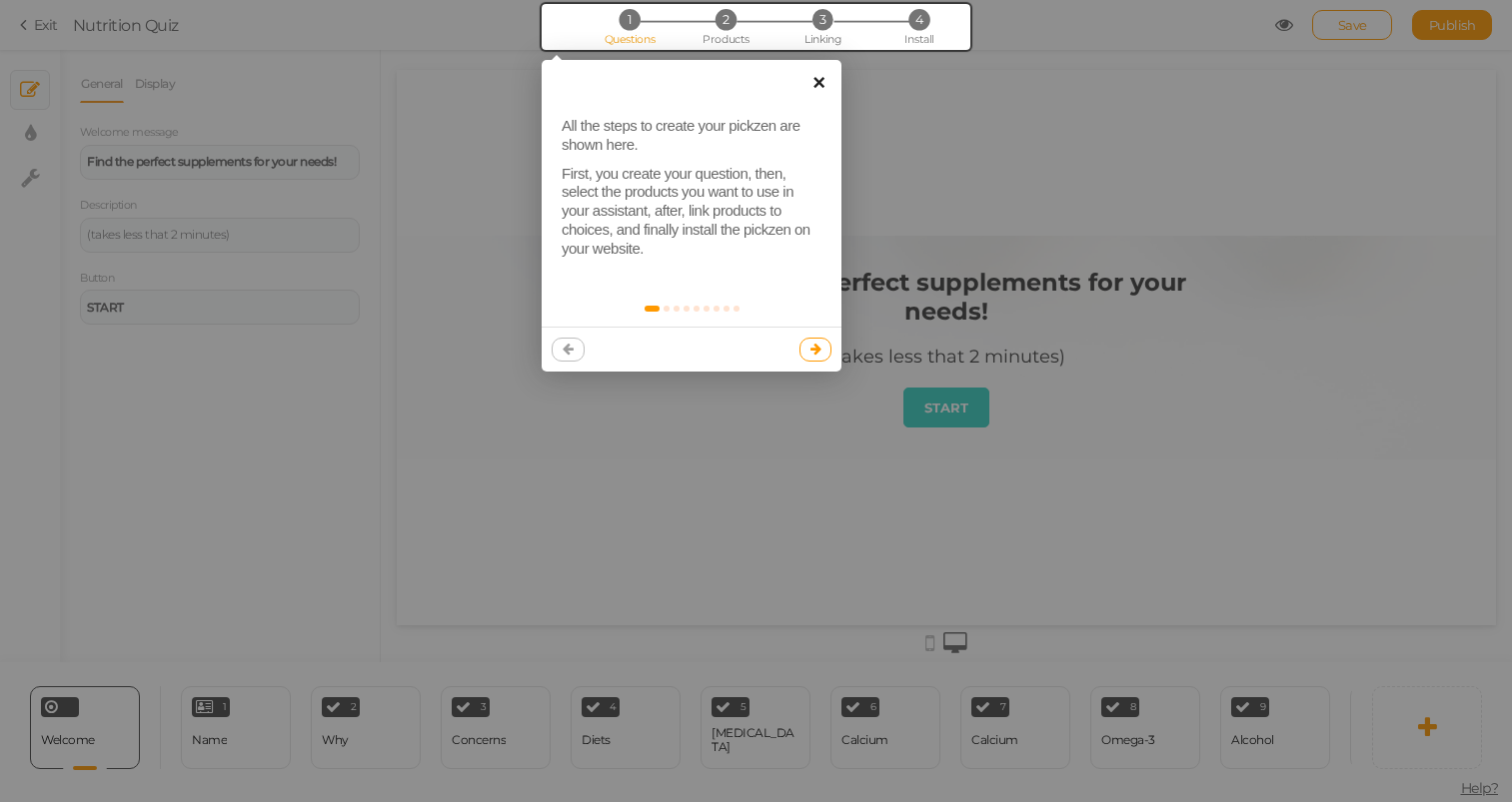 click on "×" at bounding box center [818, 82] 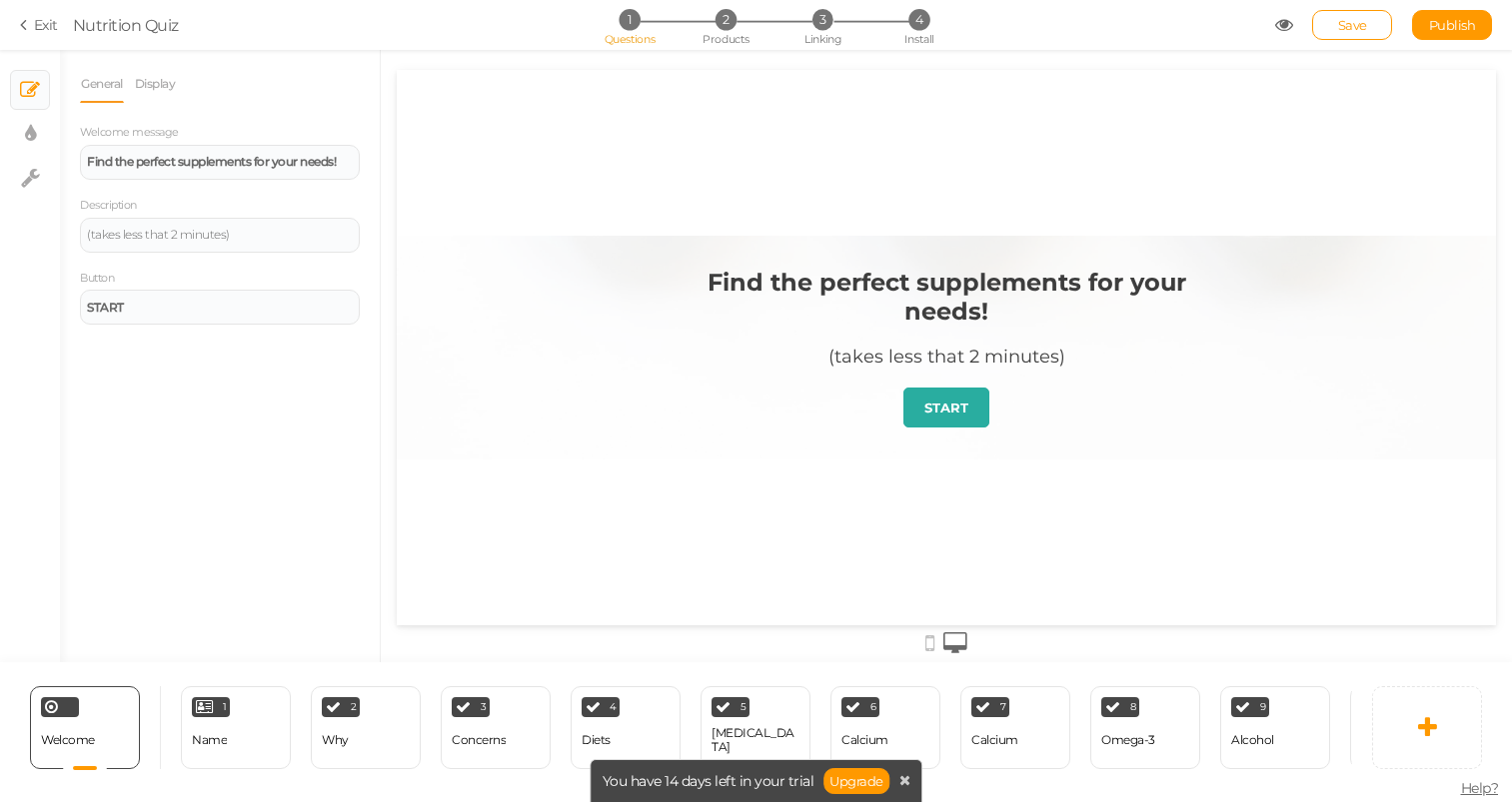 click on "START" at bounding box center [946, 407] 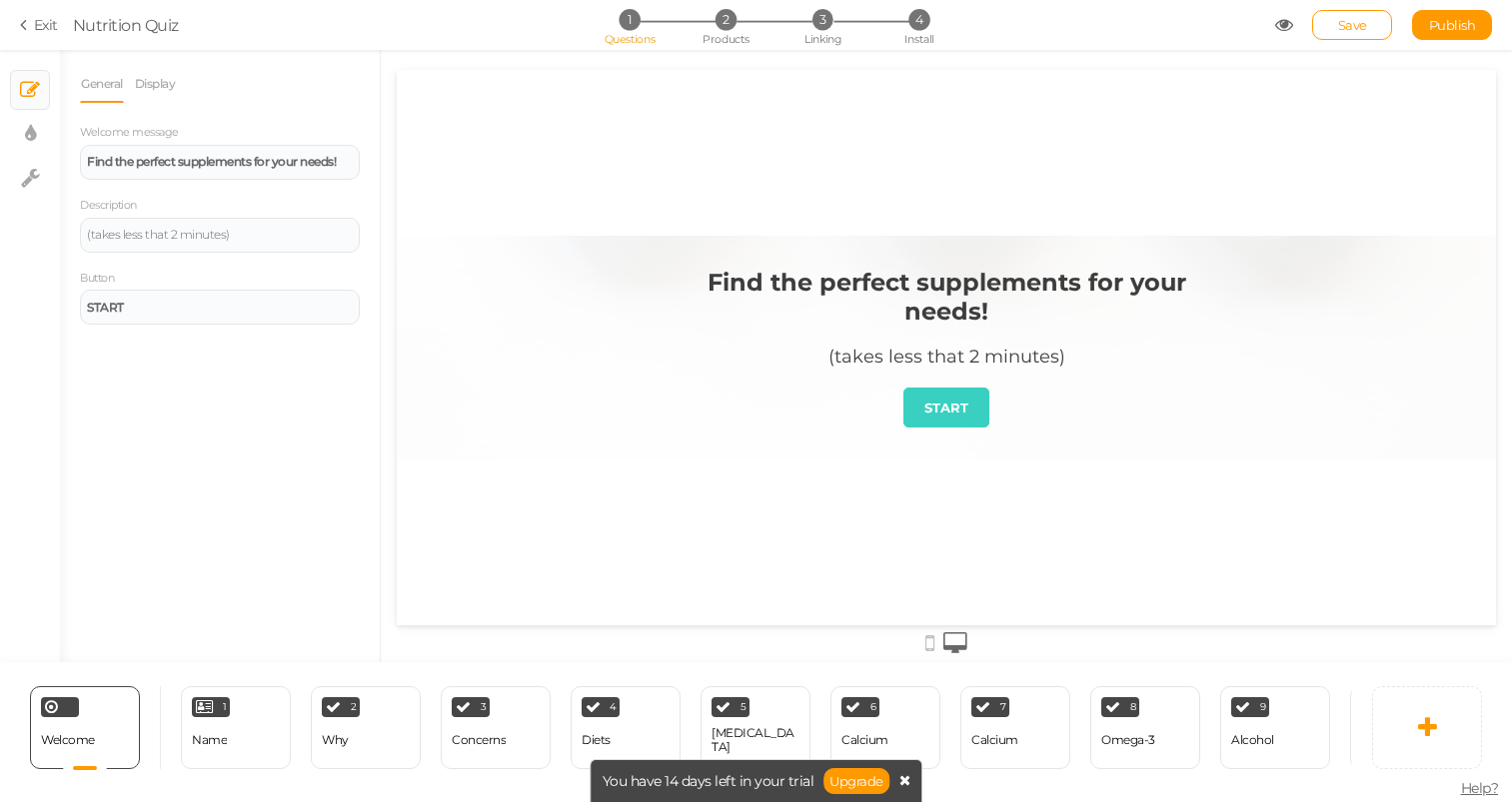 click at bounding box center [904, 780] 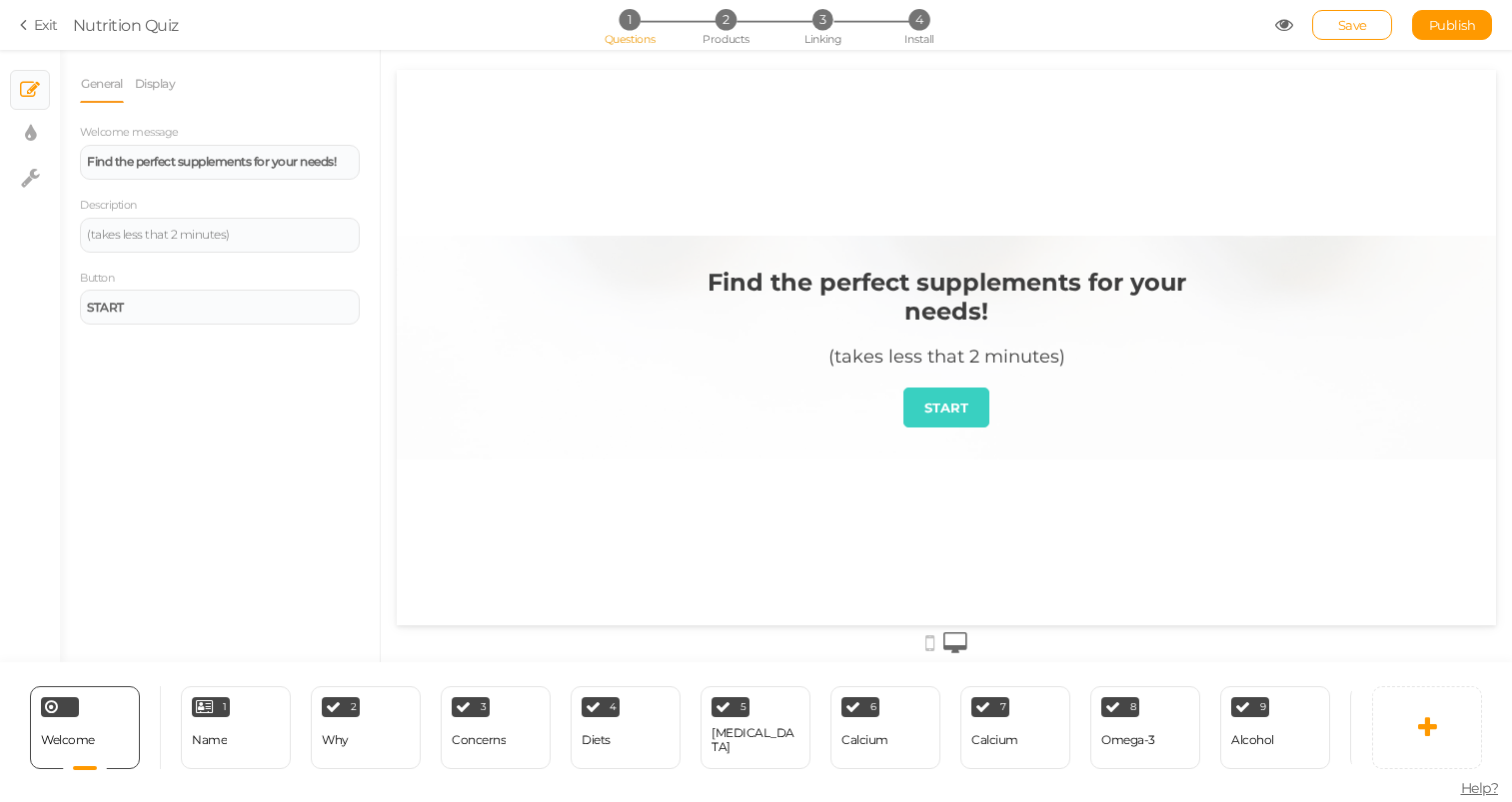 click on "(takes less that 2 minutes)" at bounding box center (946, 357) 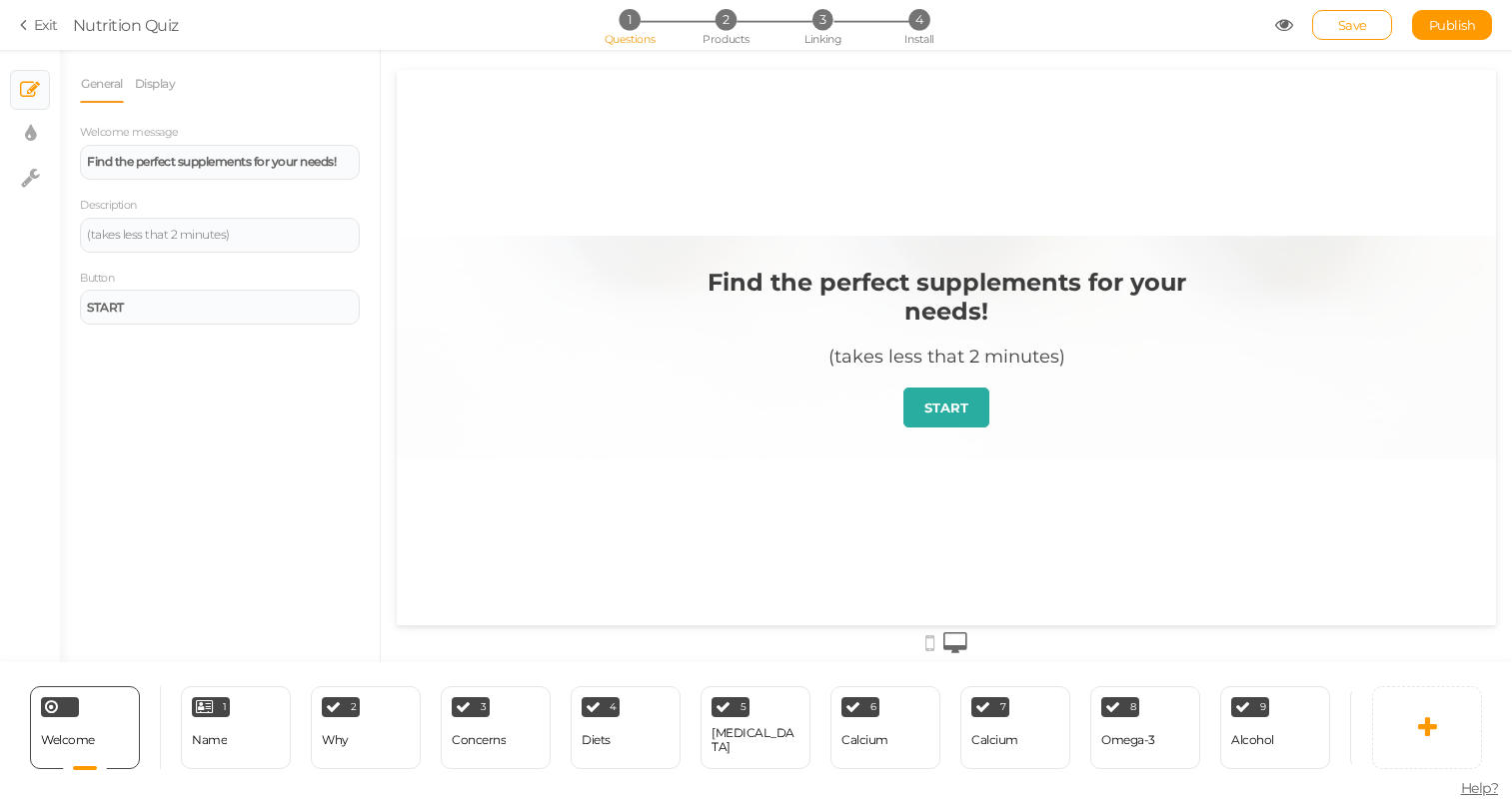 click on "START" at bounding box center (946, 407) 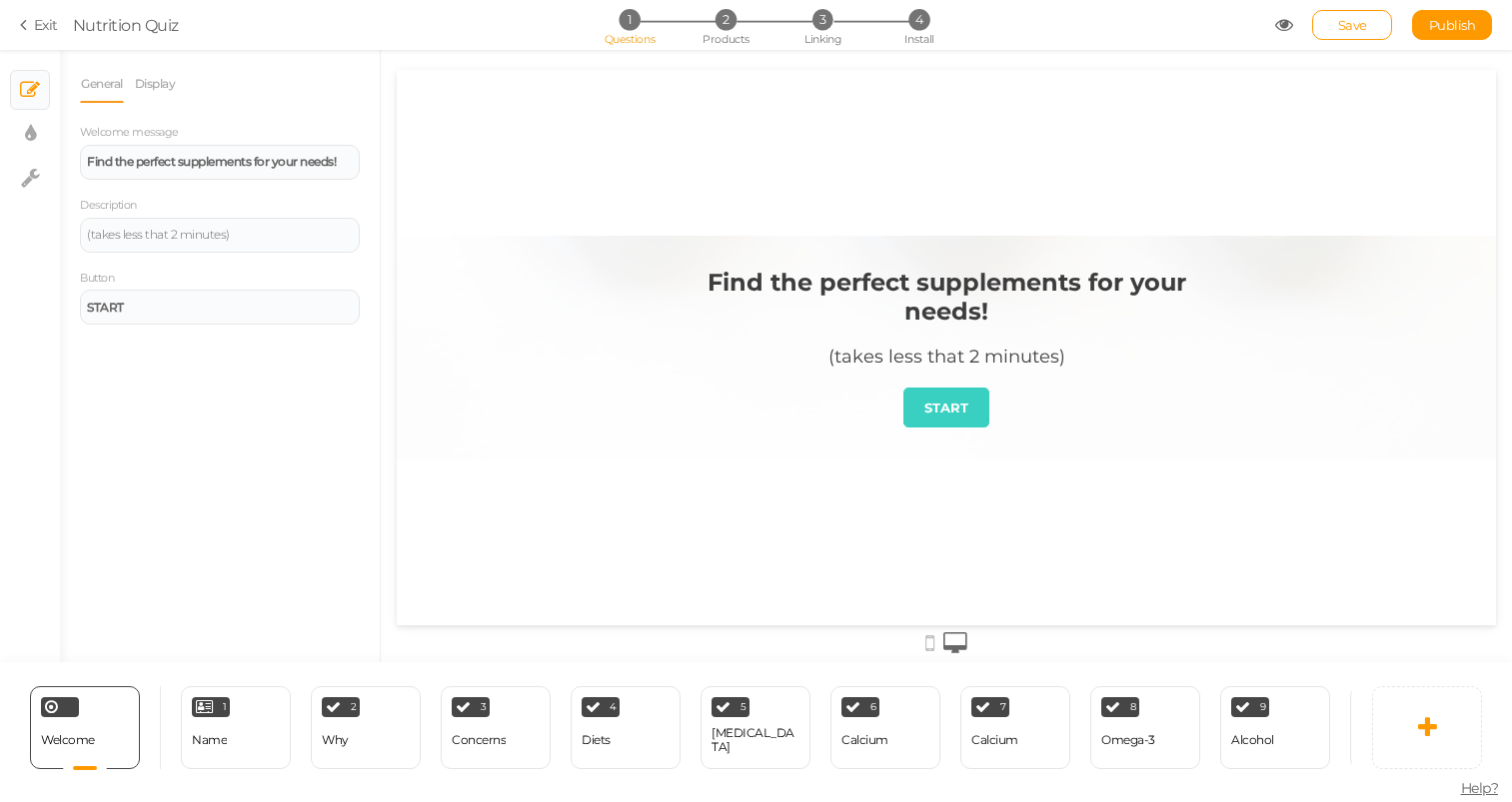 click on "Exit" at bounding box center [39, 25] 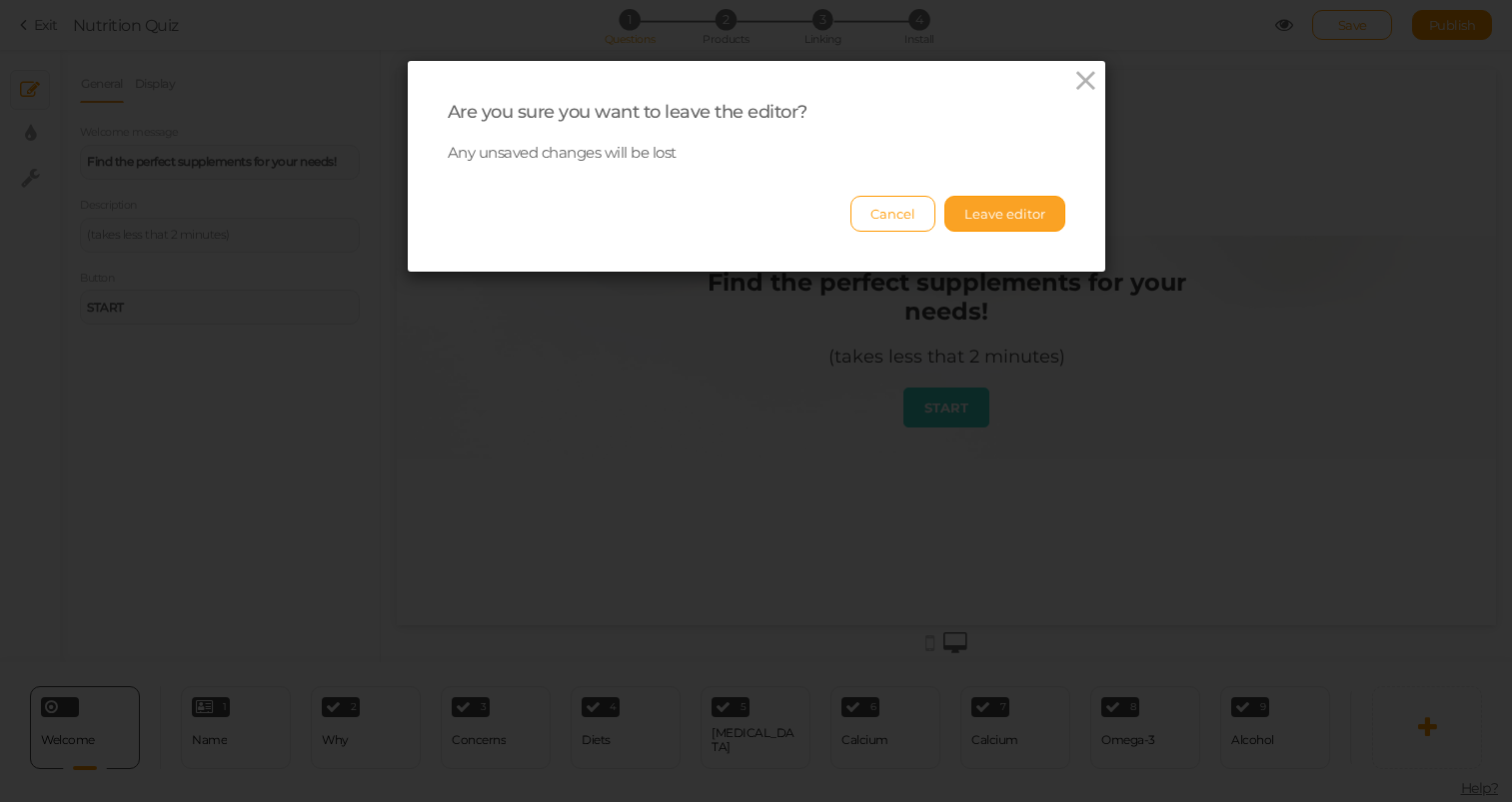 click on "Leave editor" at bounding box center [1004, 214] 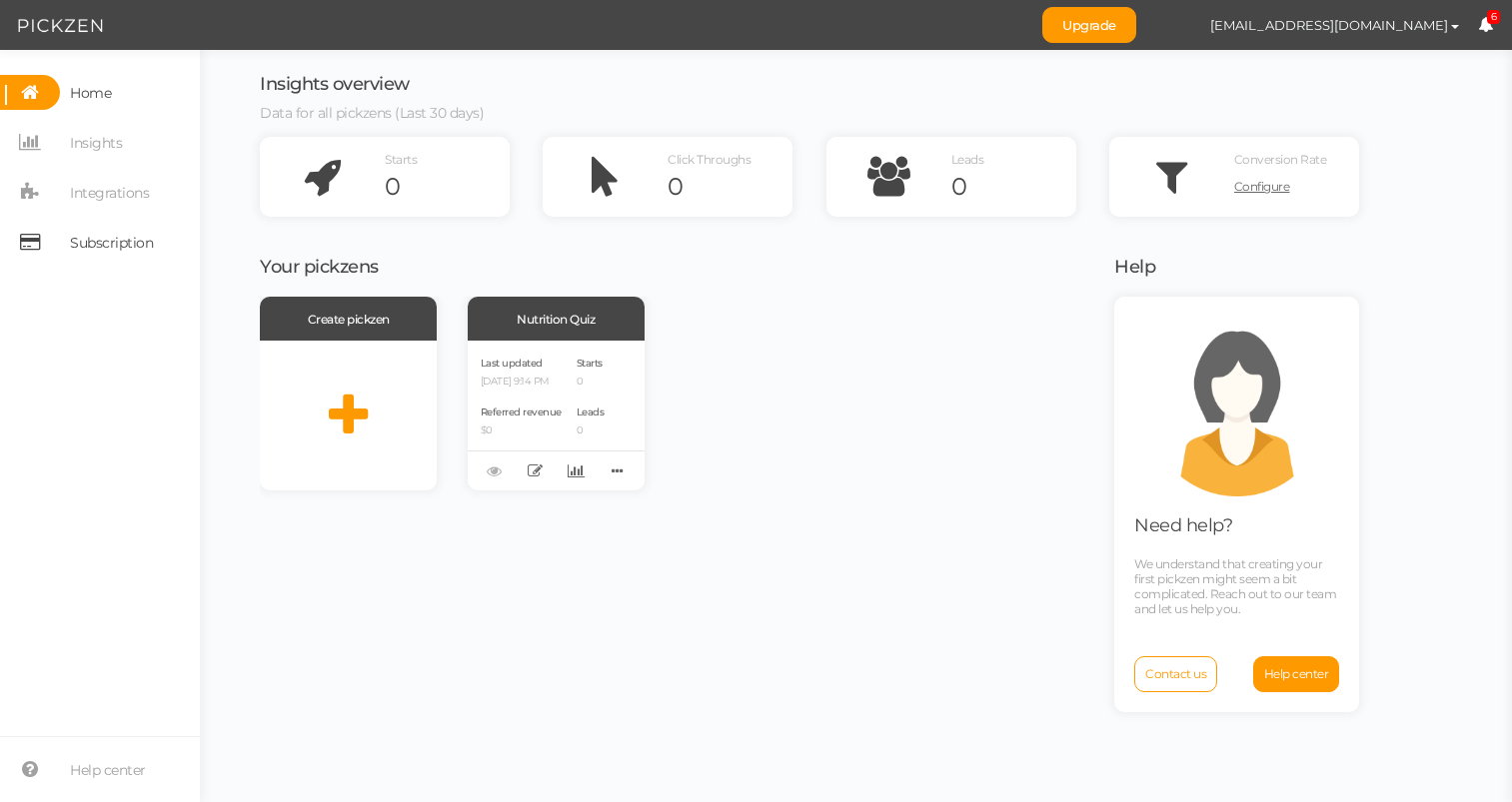 click on "Subscription" at bounding box center (111, 243) 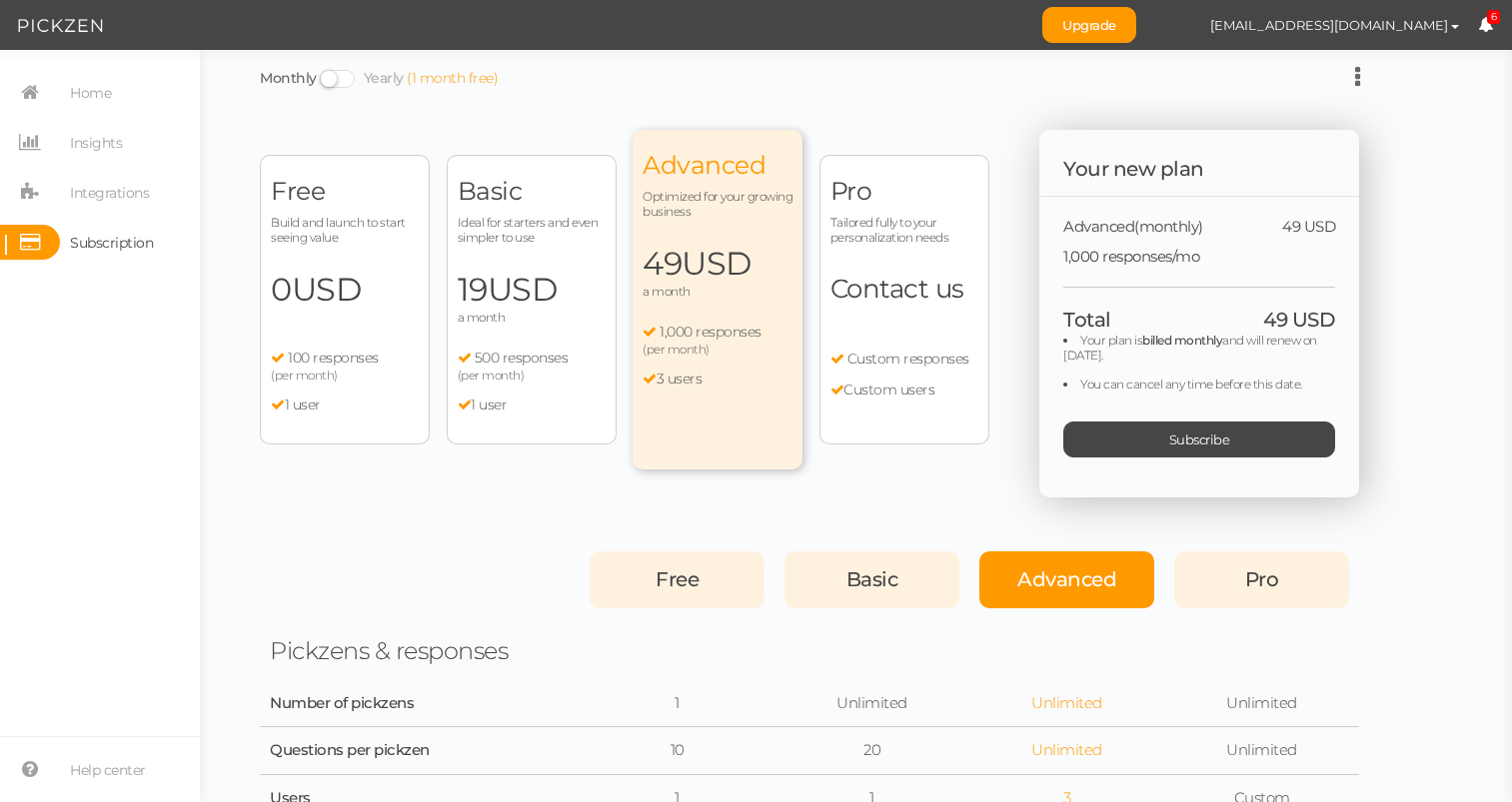 click on "100 responses     (per month)      1 user" at bounding box center (345, 382) 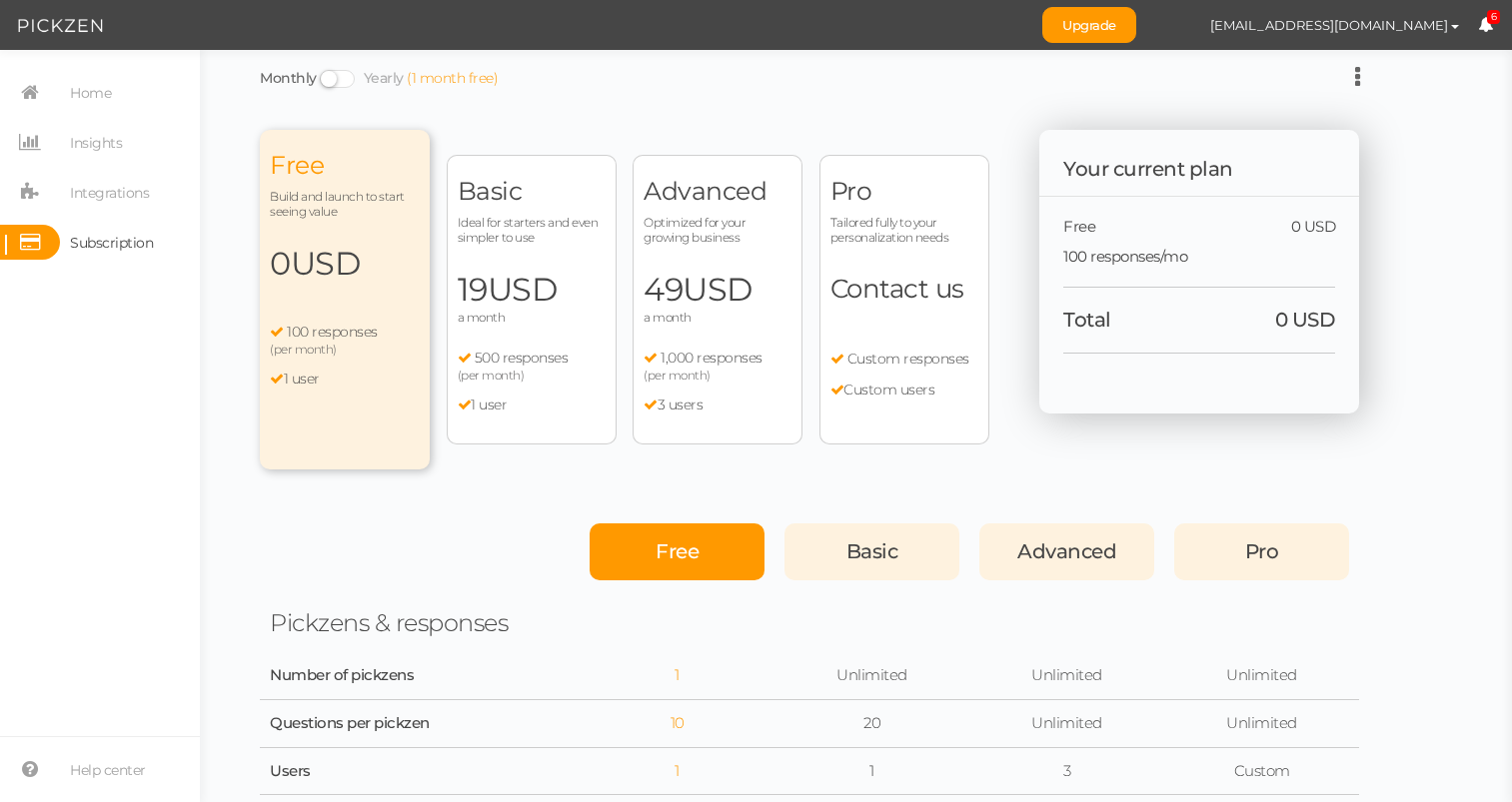 scroll, scrollTop: 0, scrollLeft: 0, axis: both 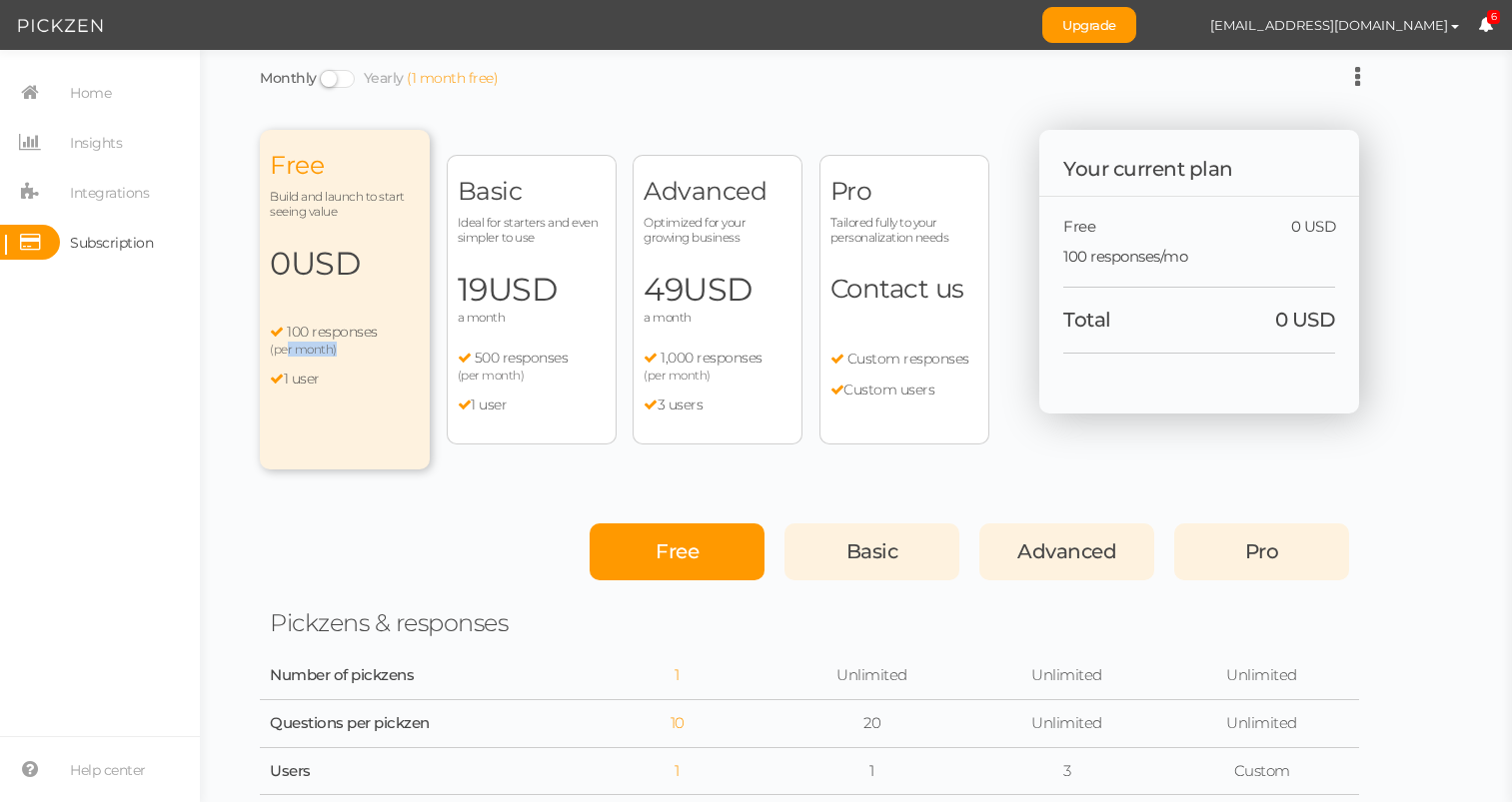 drag, startPoint x: 339, startPoint y: 348, endPoint x: 291, endPoint y: 346, distance: 48.04165 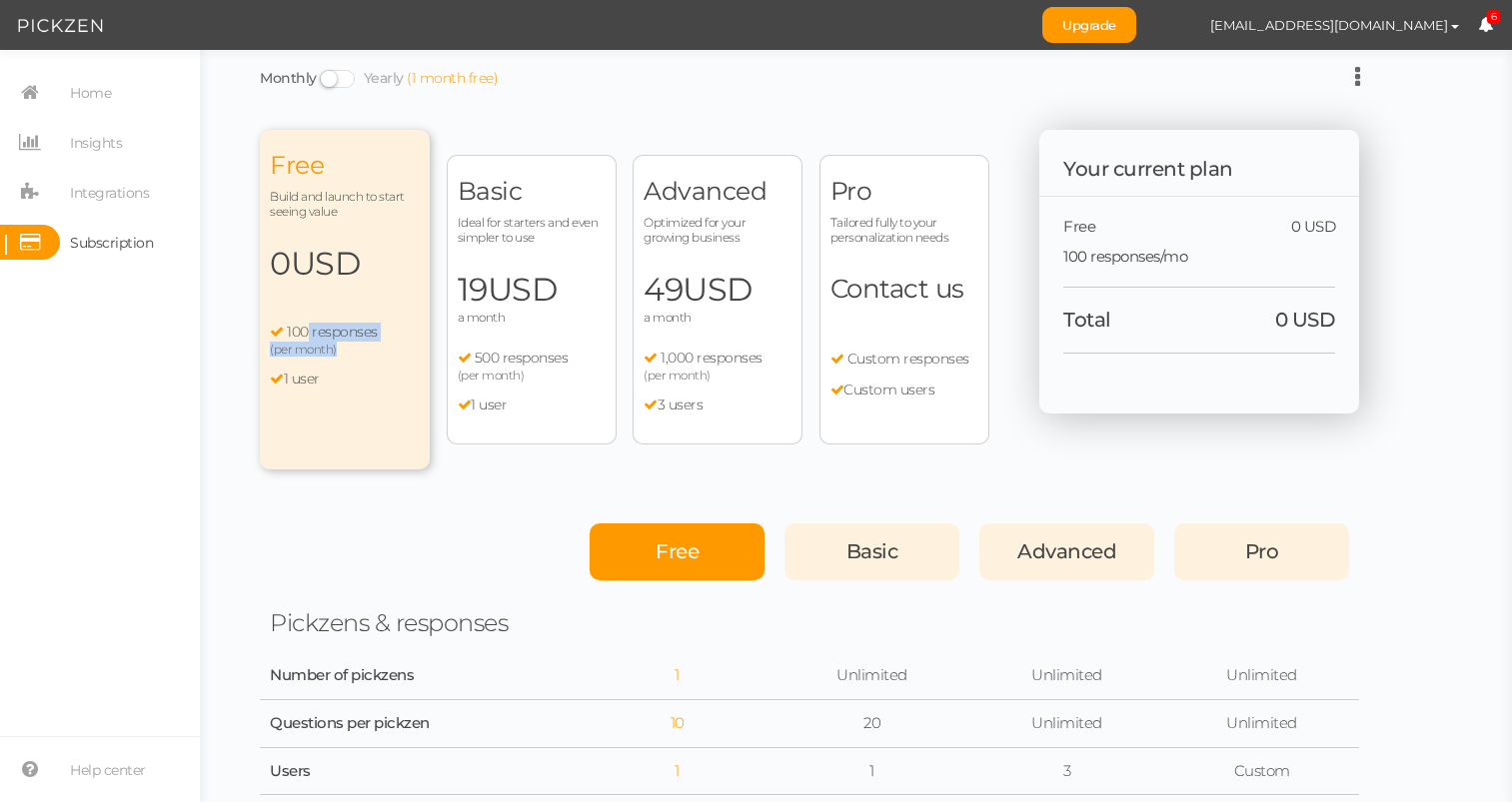 drag, startPoint x: 383, startPoint y: 344, endPoint x: 278, endPoint y: 310, distance: 110.36757 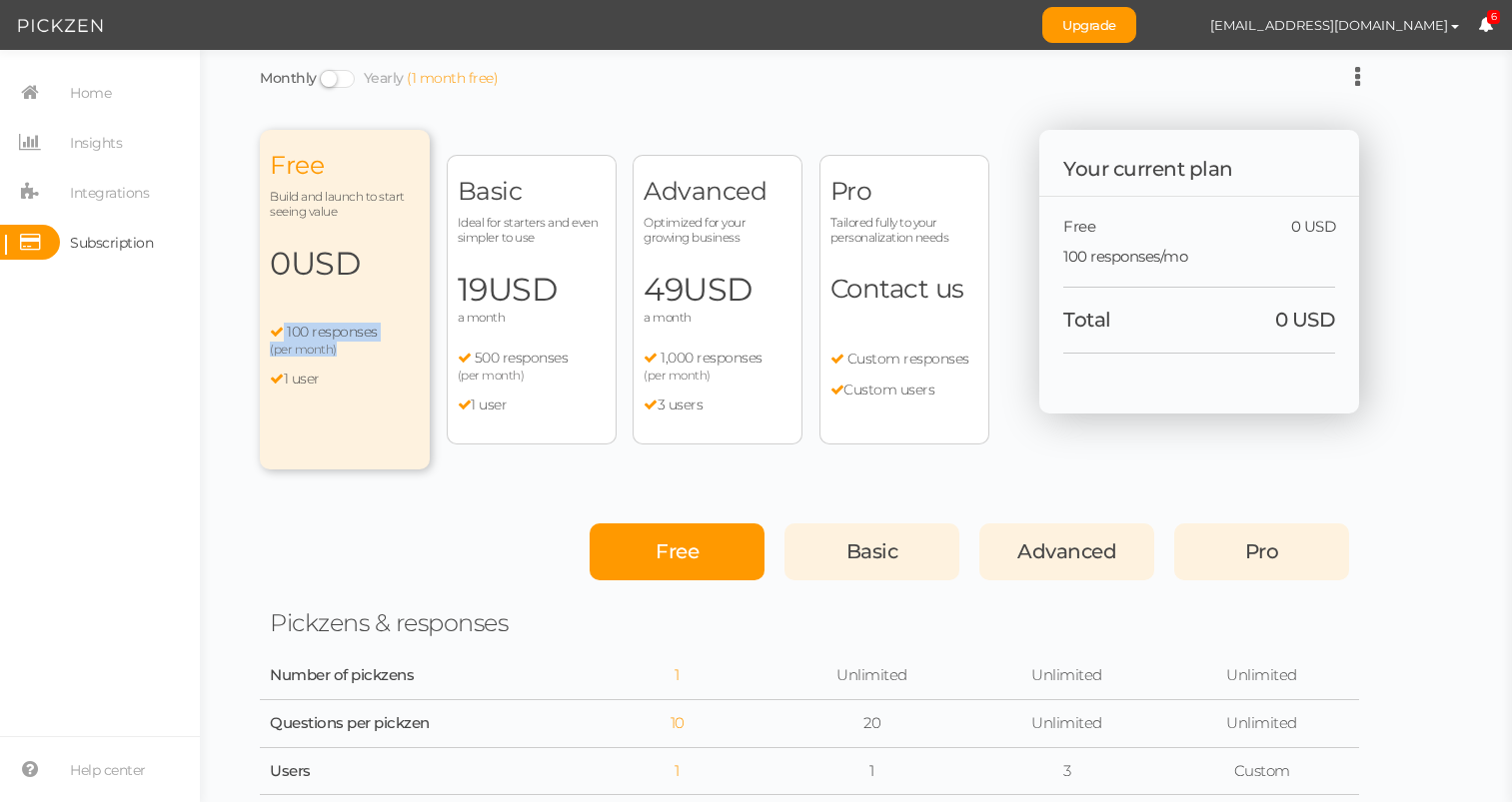 click on "(per month)" at bounding box center [303, 349] 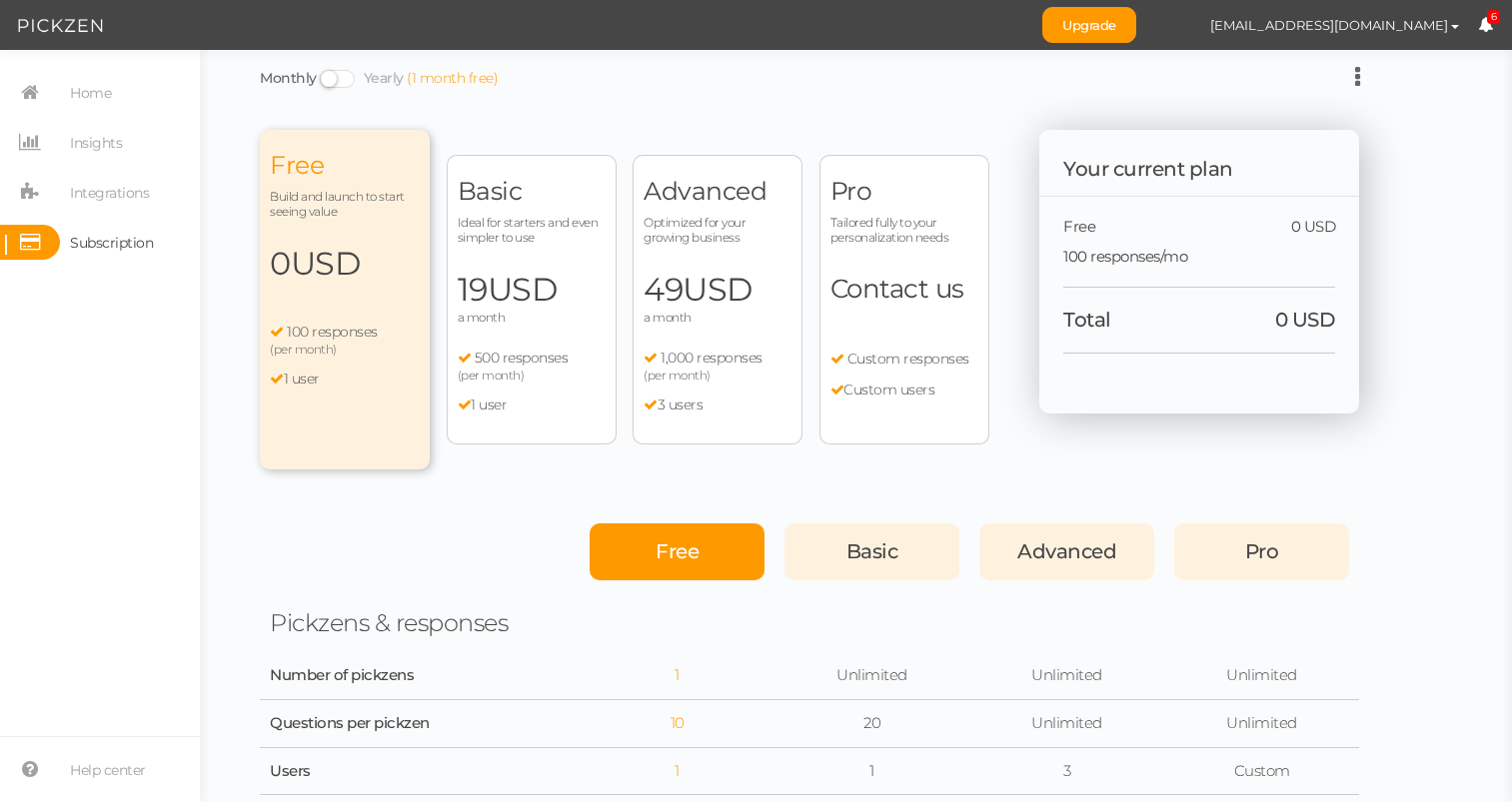 click on "Free   Build and launch to start seeing value   0  USD   a month           100 responses     (per month)      1 user" at bounding box center (345, 300) 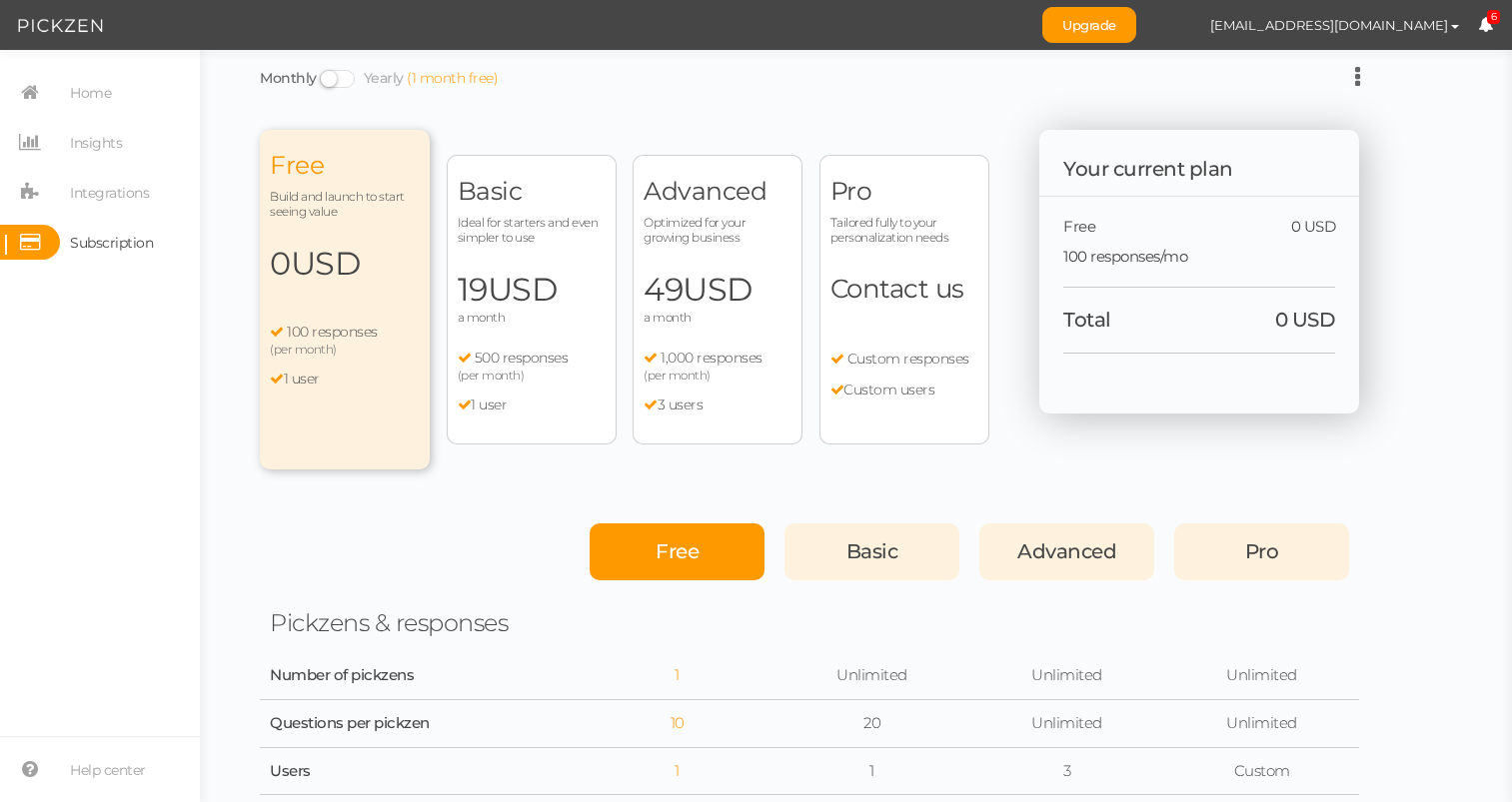 click on "Home         Insights           Integrations           Subscription                 Help center" at bounding box center (100, 425) 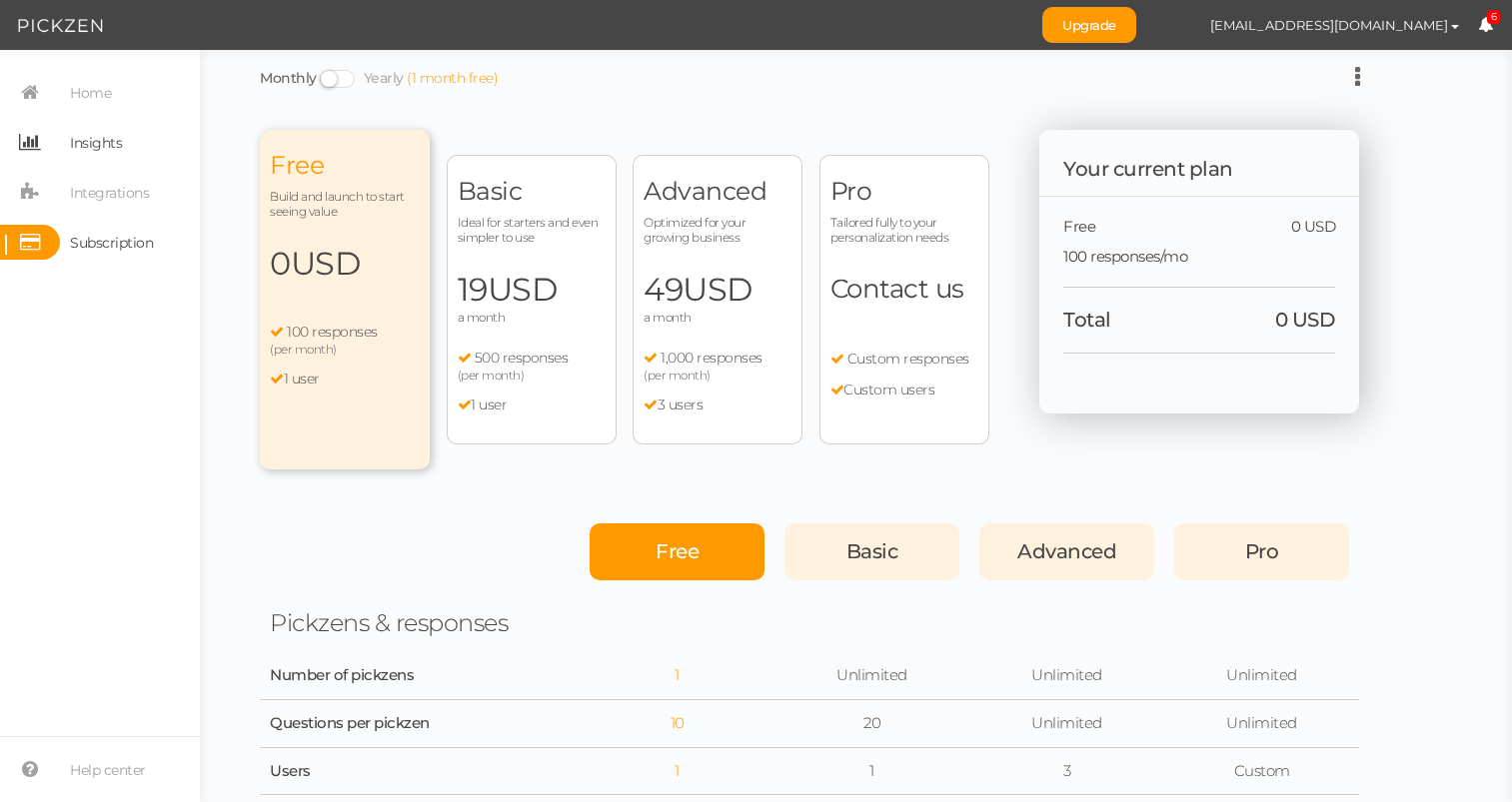 click on "Insights" at bounding box center [91, 142] 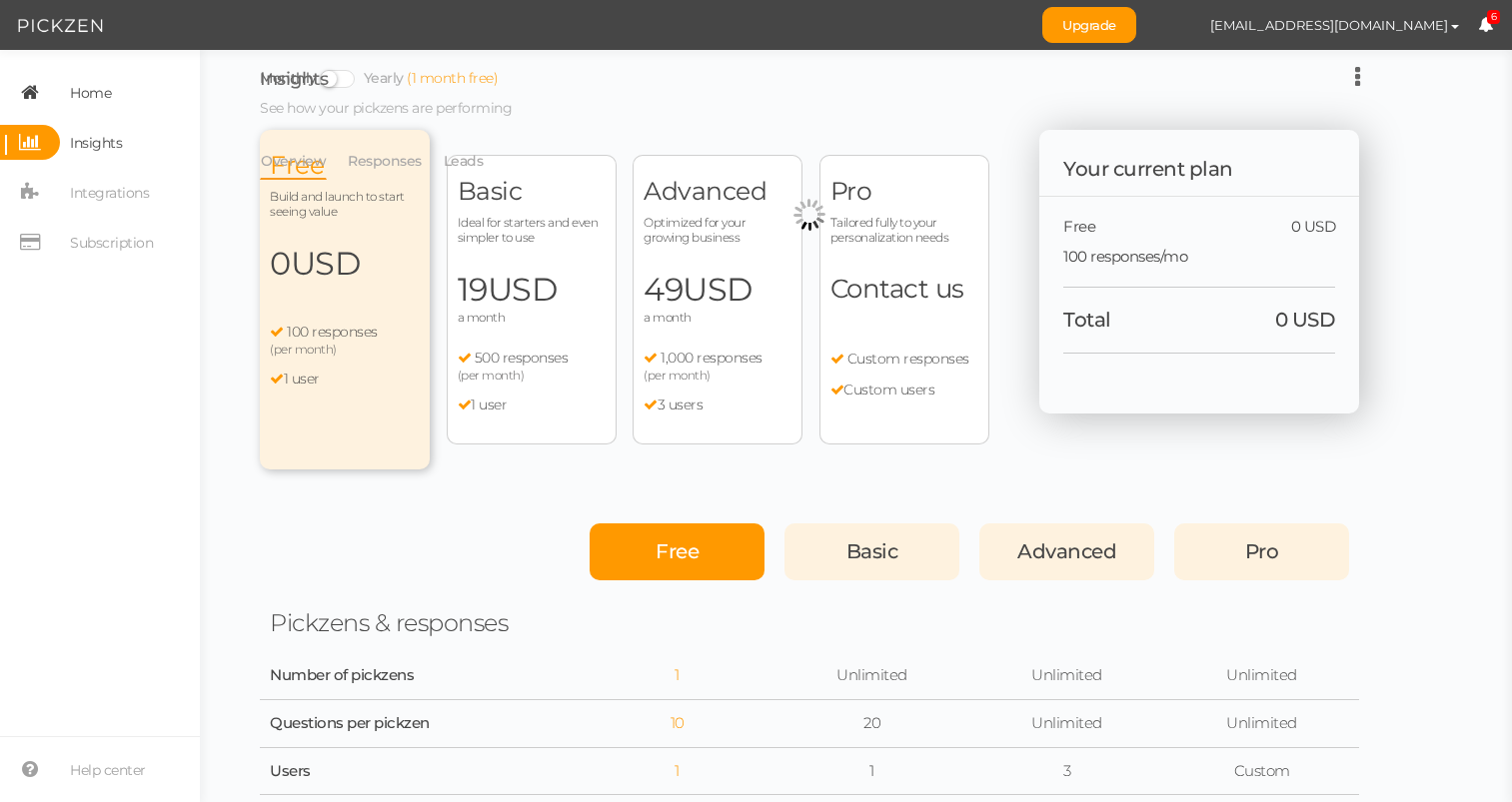 click on "Home" at bounding box center (90, 93) 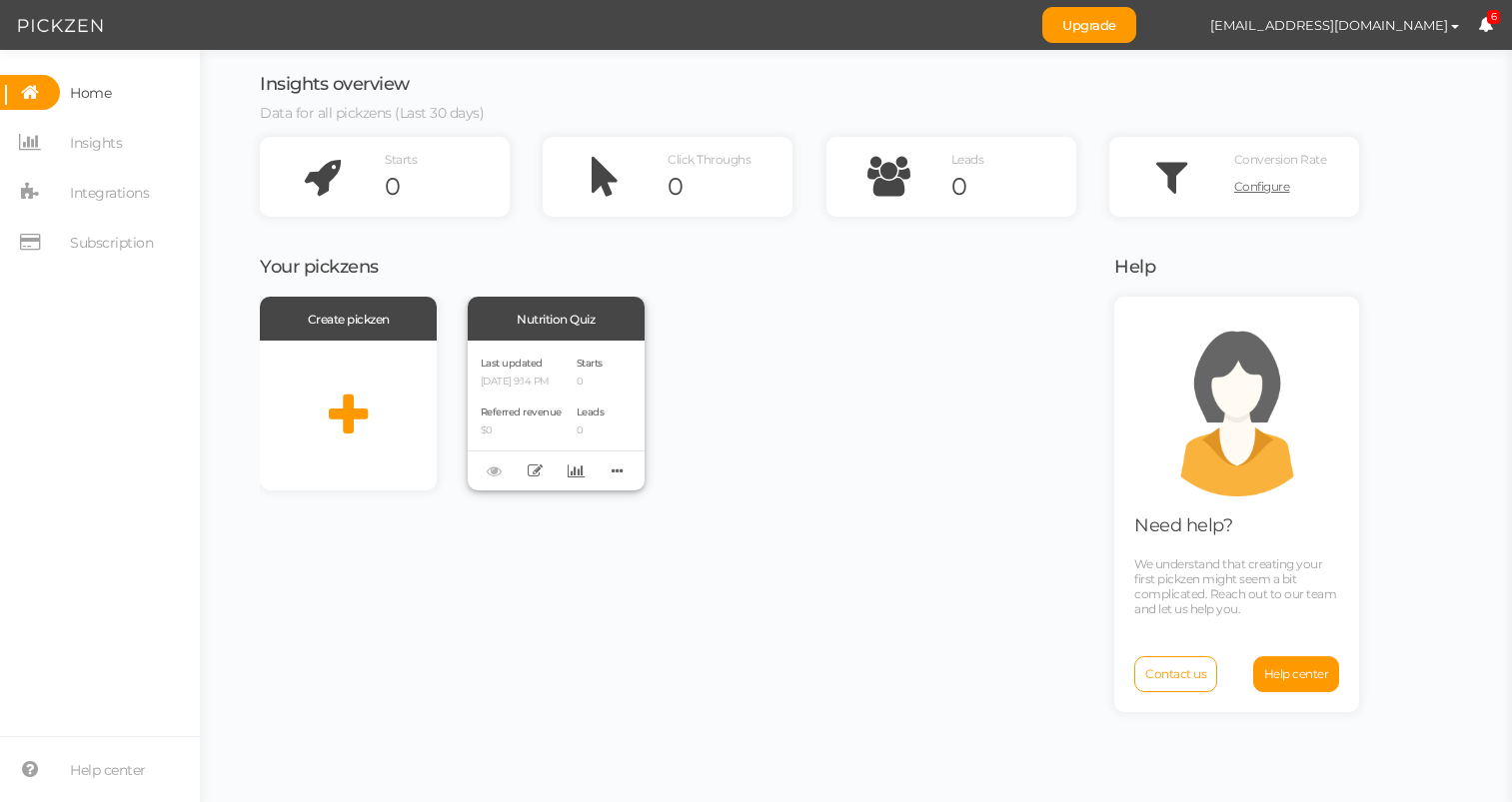 click on "Starts   0" at bounding box center (591, 371) 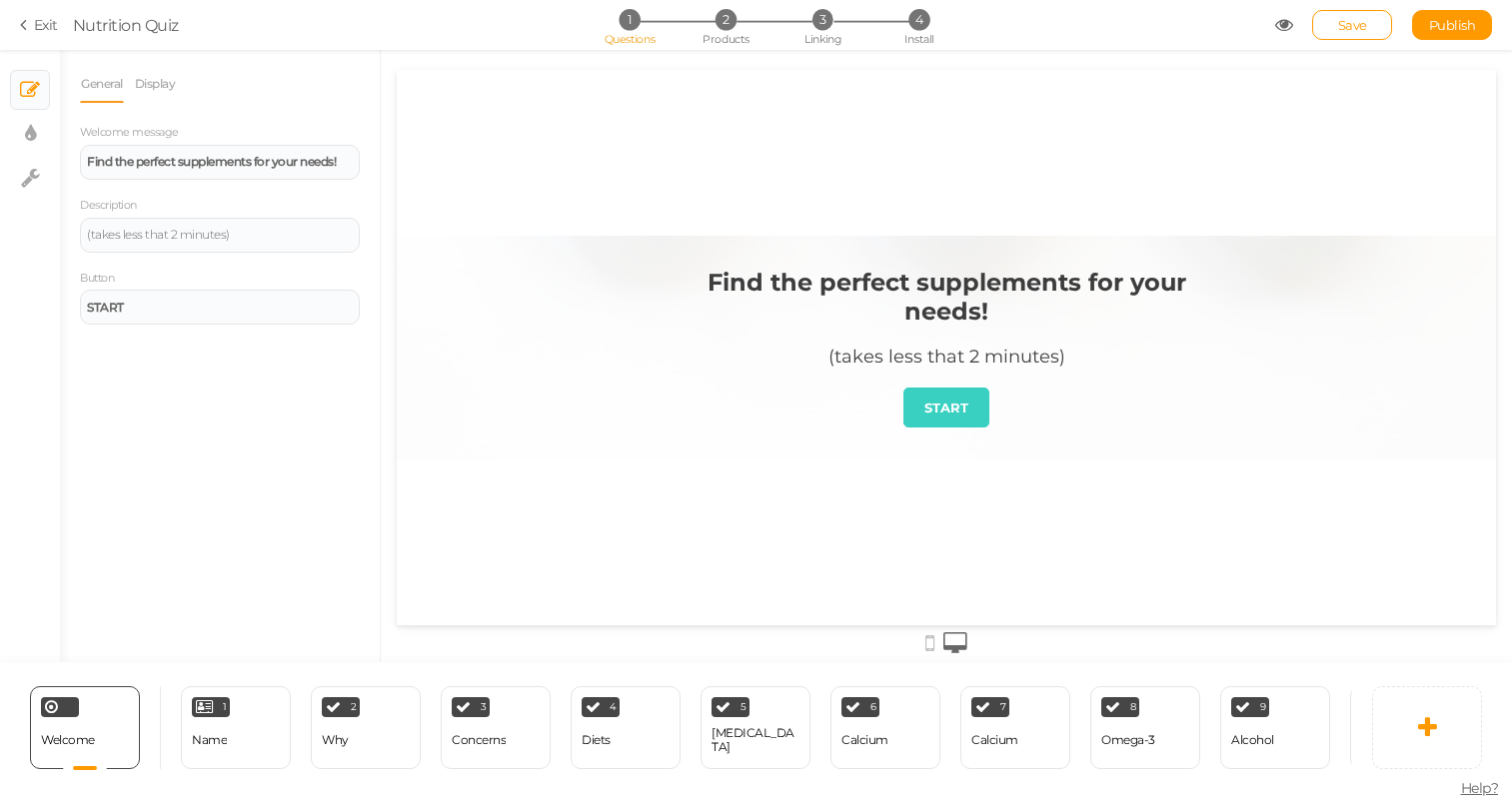 scroll, scrollTop: 0, scrollLeft: 0, axis: both 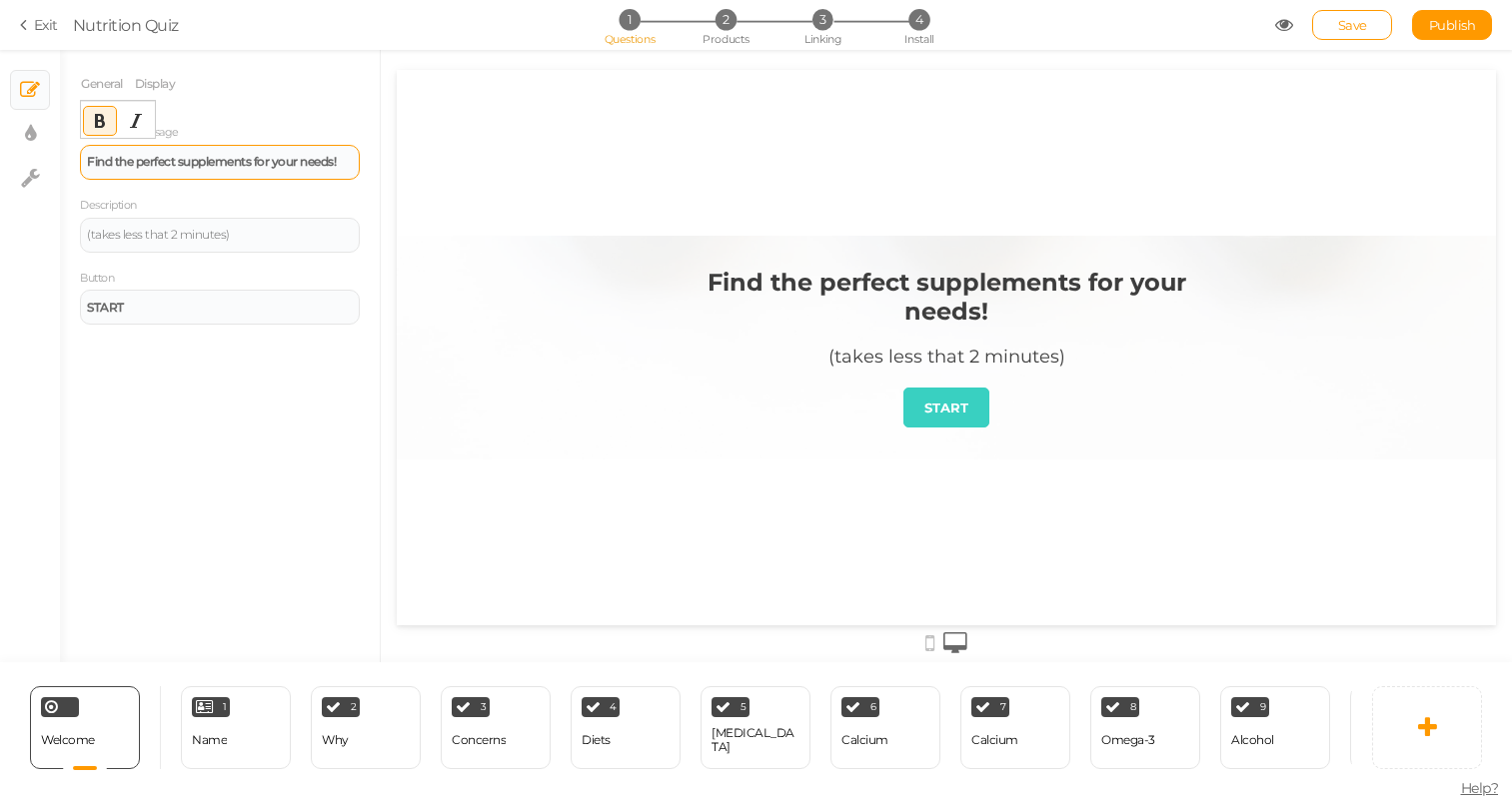click on "Find the perfect supplements for your needs!" at bounding box center [220, 162] 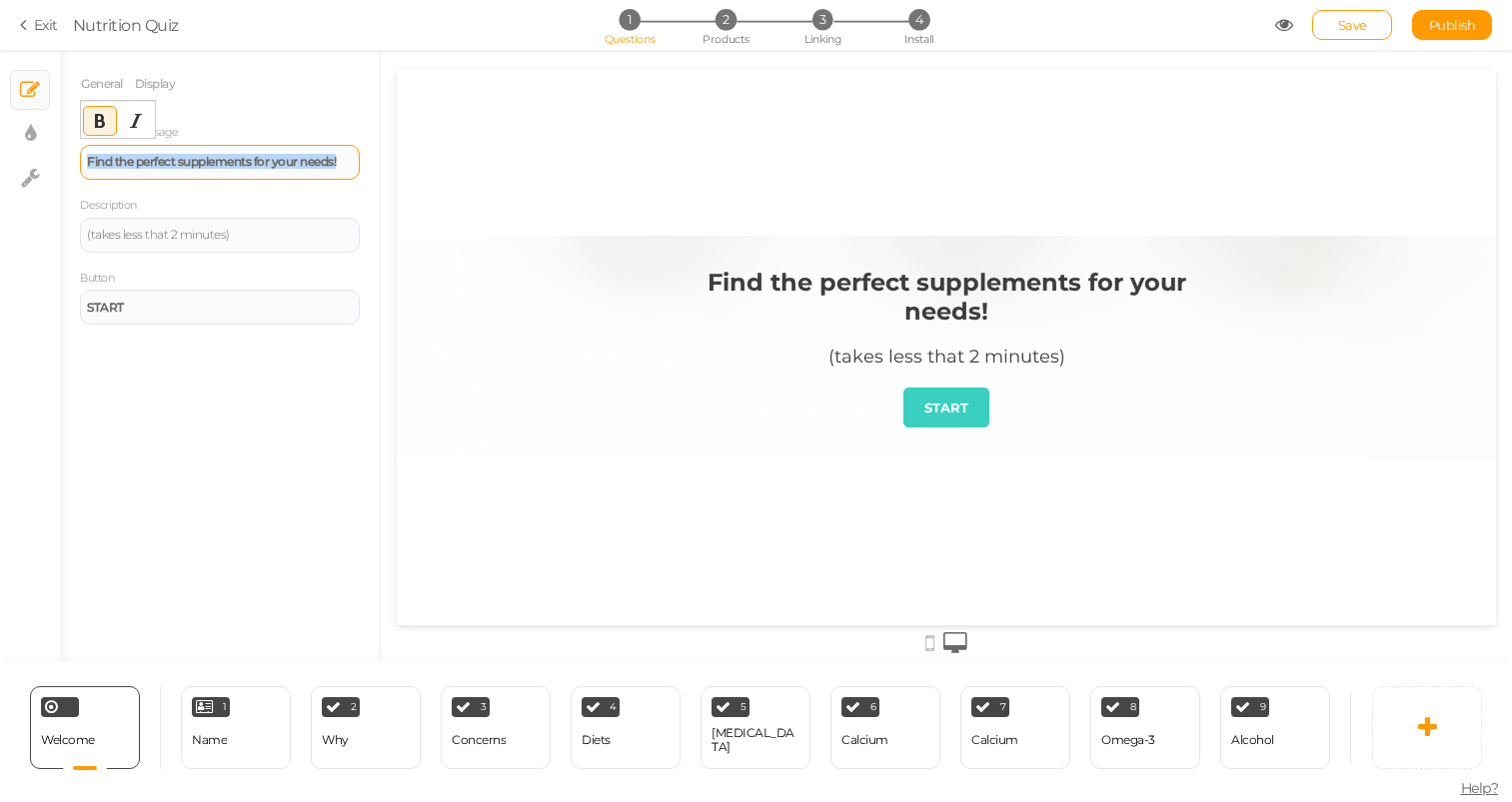 click on "Find the perfect supplements for your needs!" at bounding box center (220, 162) 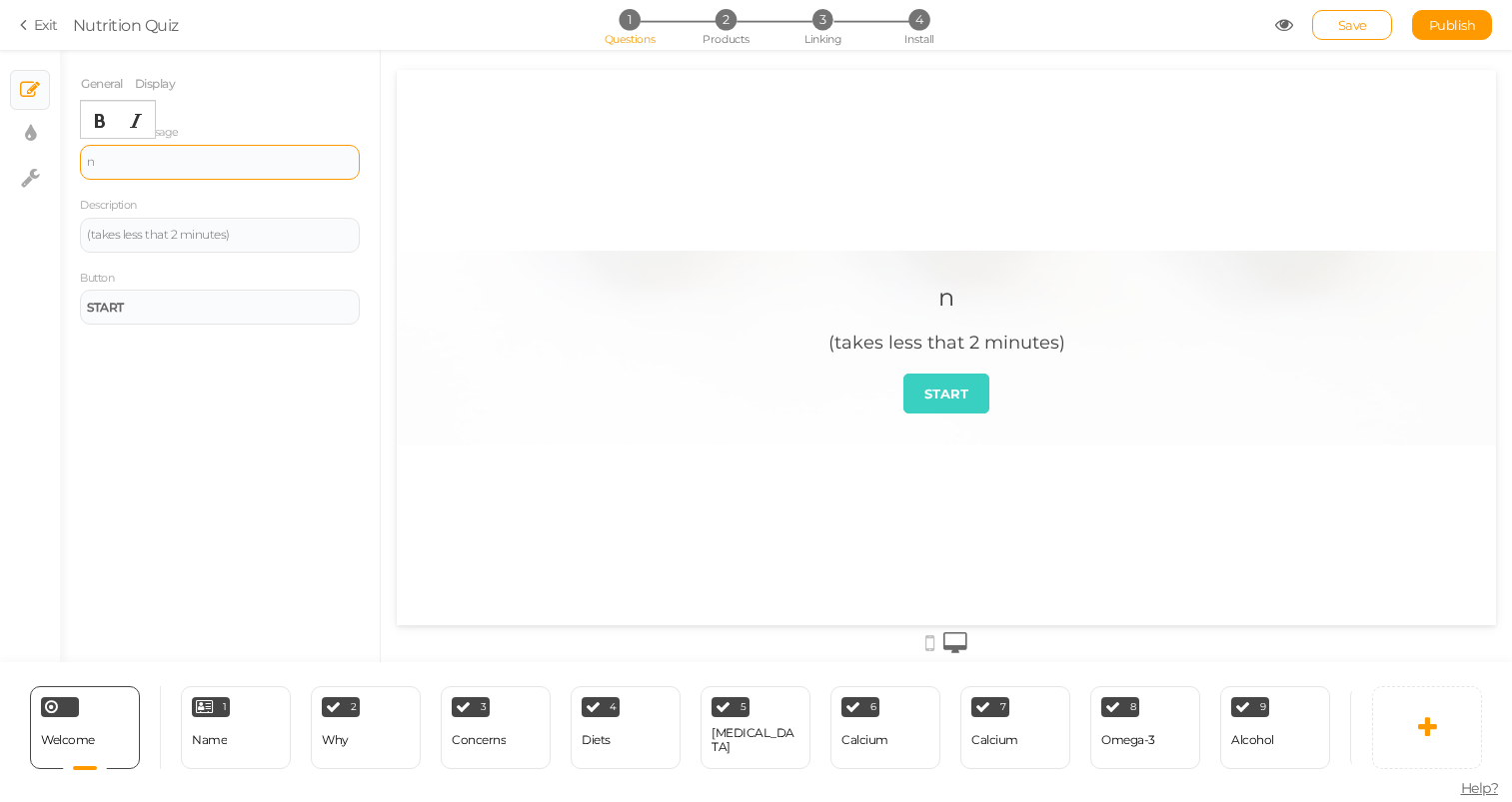 type 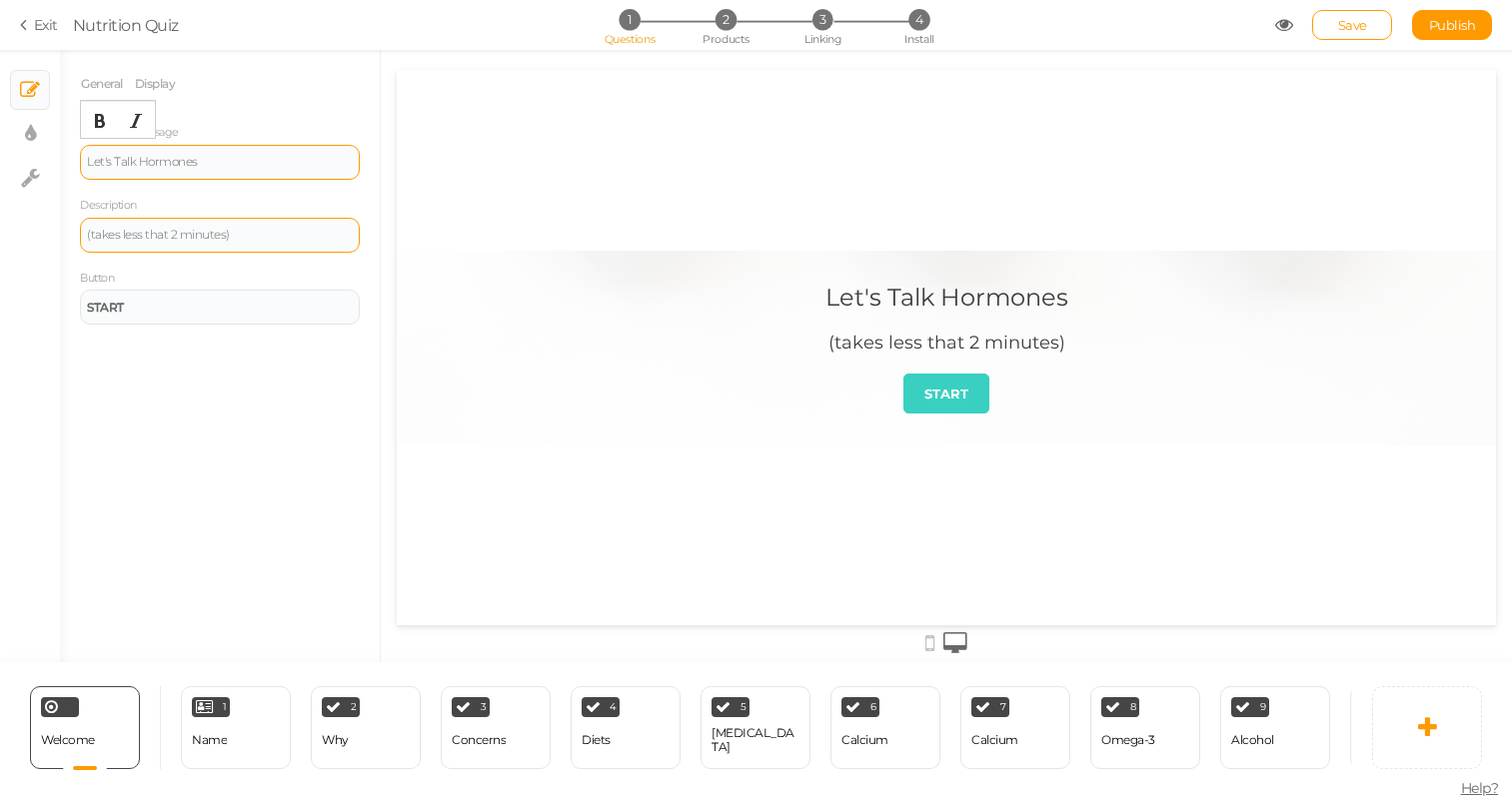 click on "(takes less that 2 minutes)" at bounding box center (220, 235) 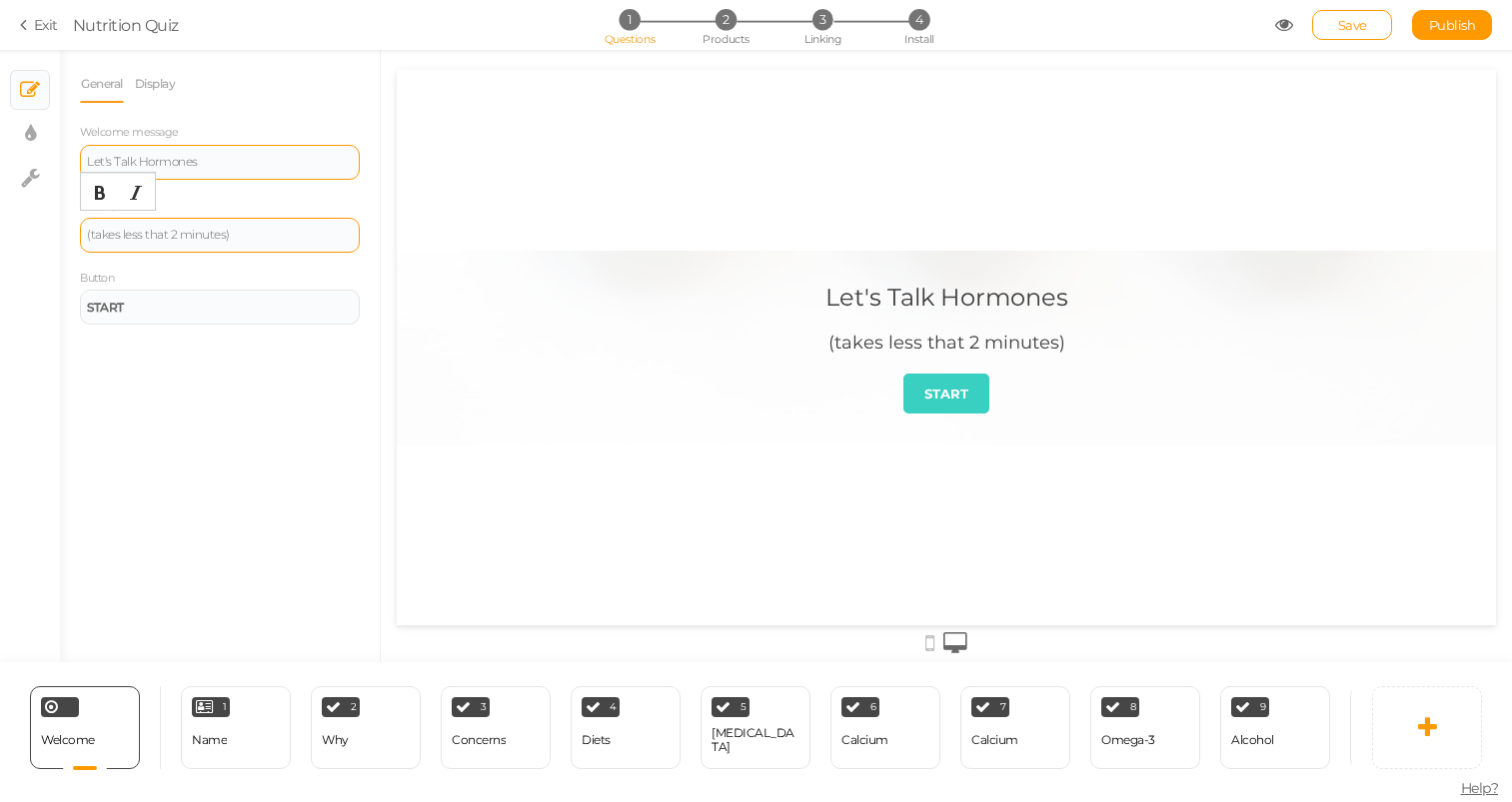 type 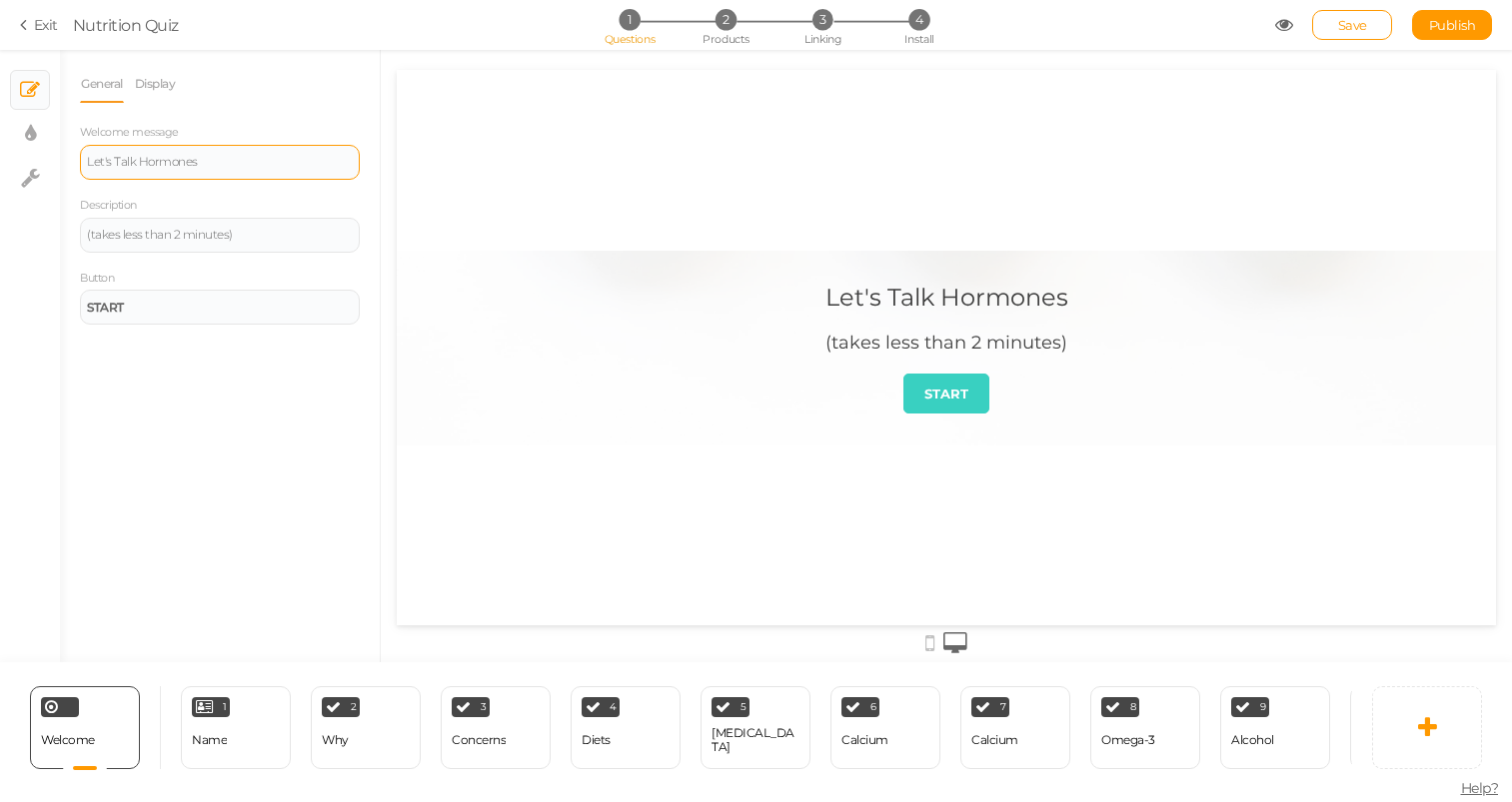 click on "General
Display
Welcome message   Let's Talk Hormones                         Description   (takes less than 2 minutes)                         Button   START
Background color         Set" at bounding box center (220, 364) 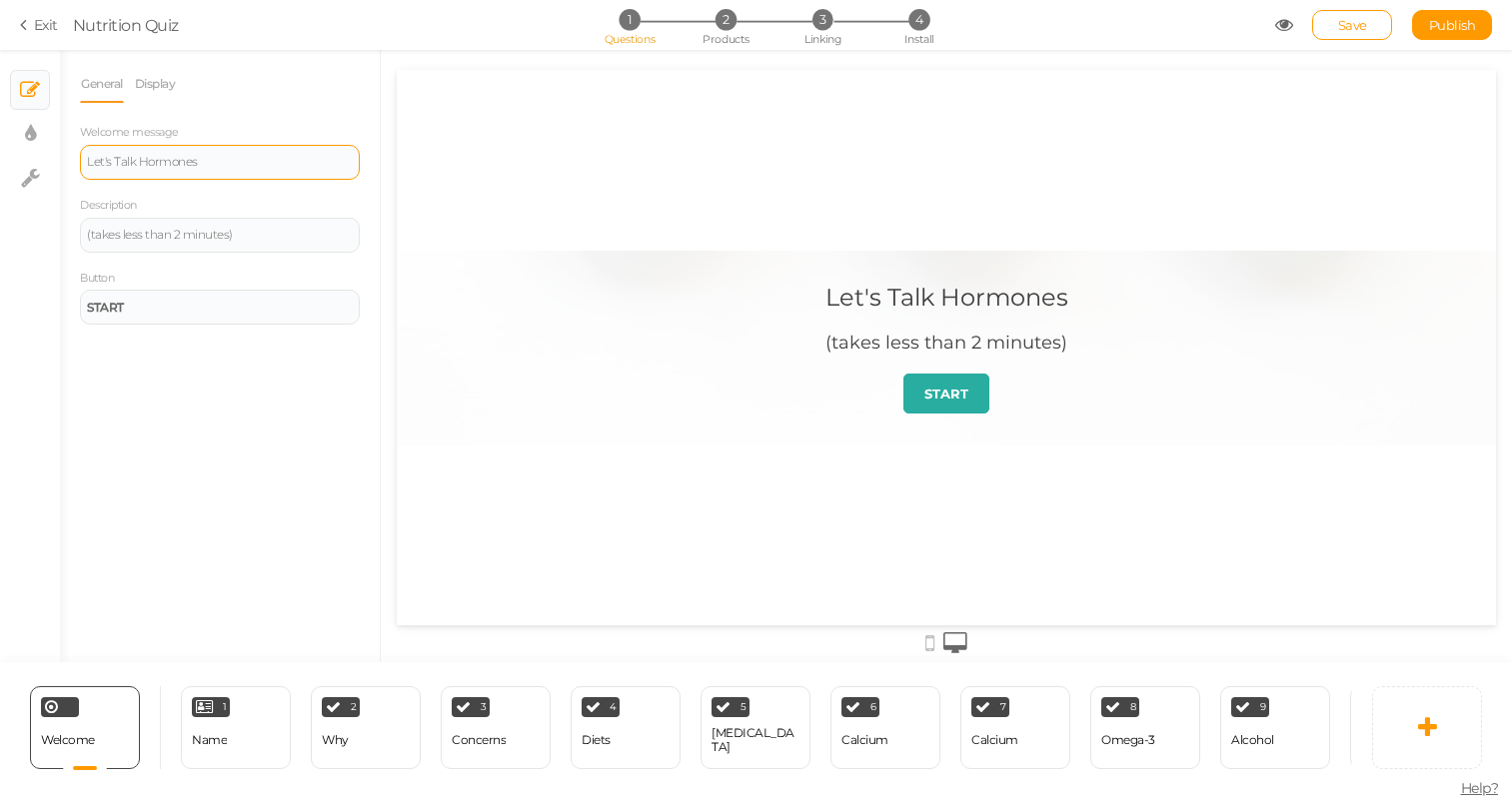 click on "START" at bounding box center [946, 394] 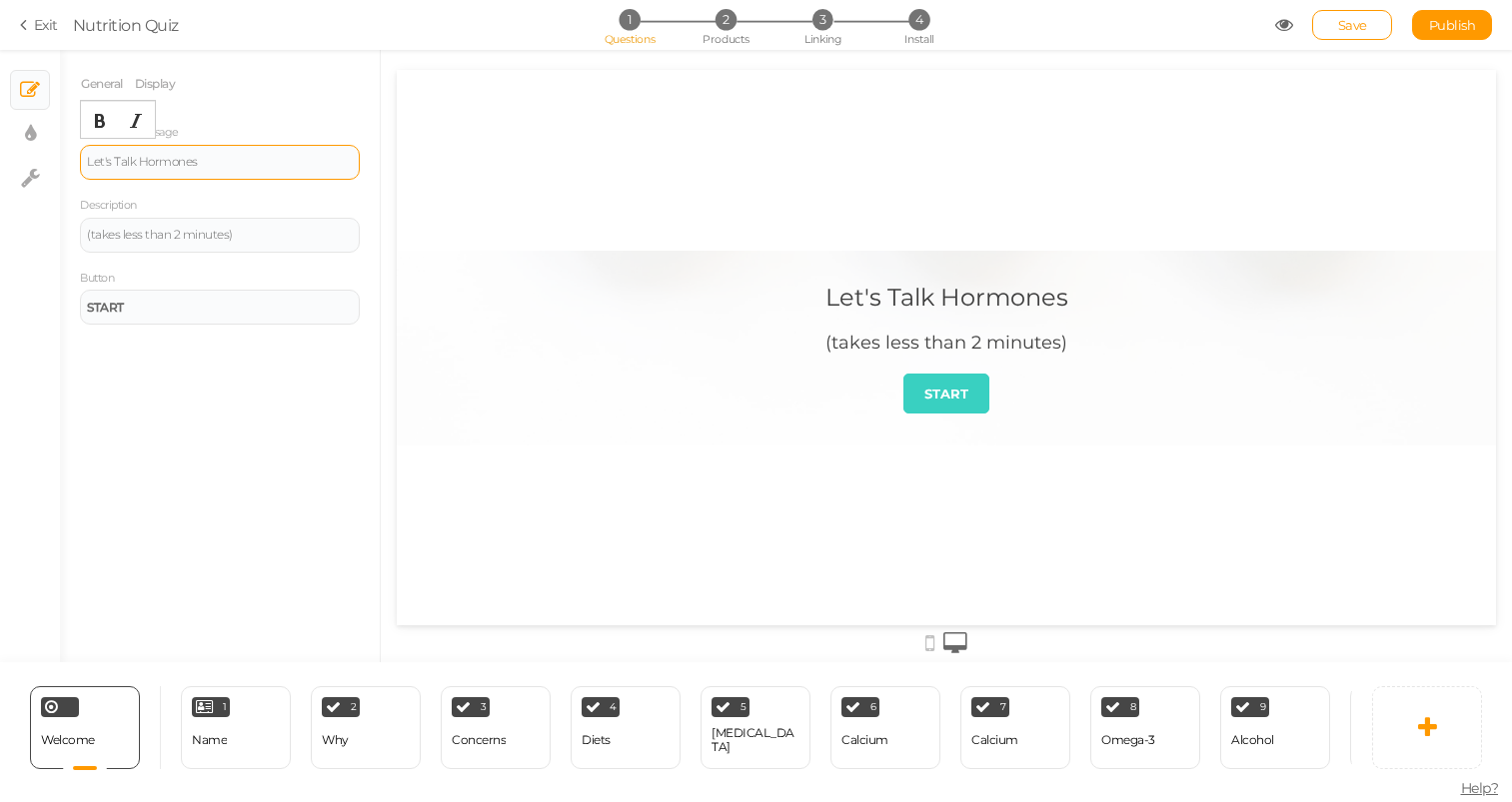 click on "Let's Talk Hormones" at bounding box center [220, 162] 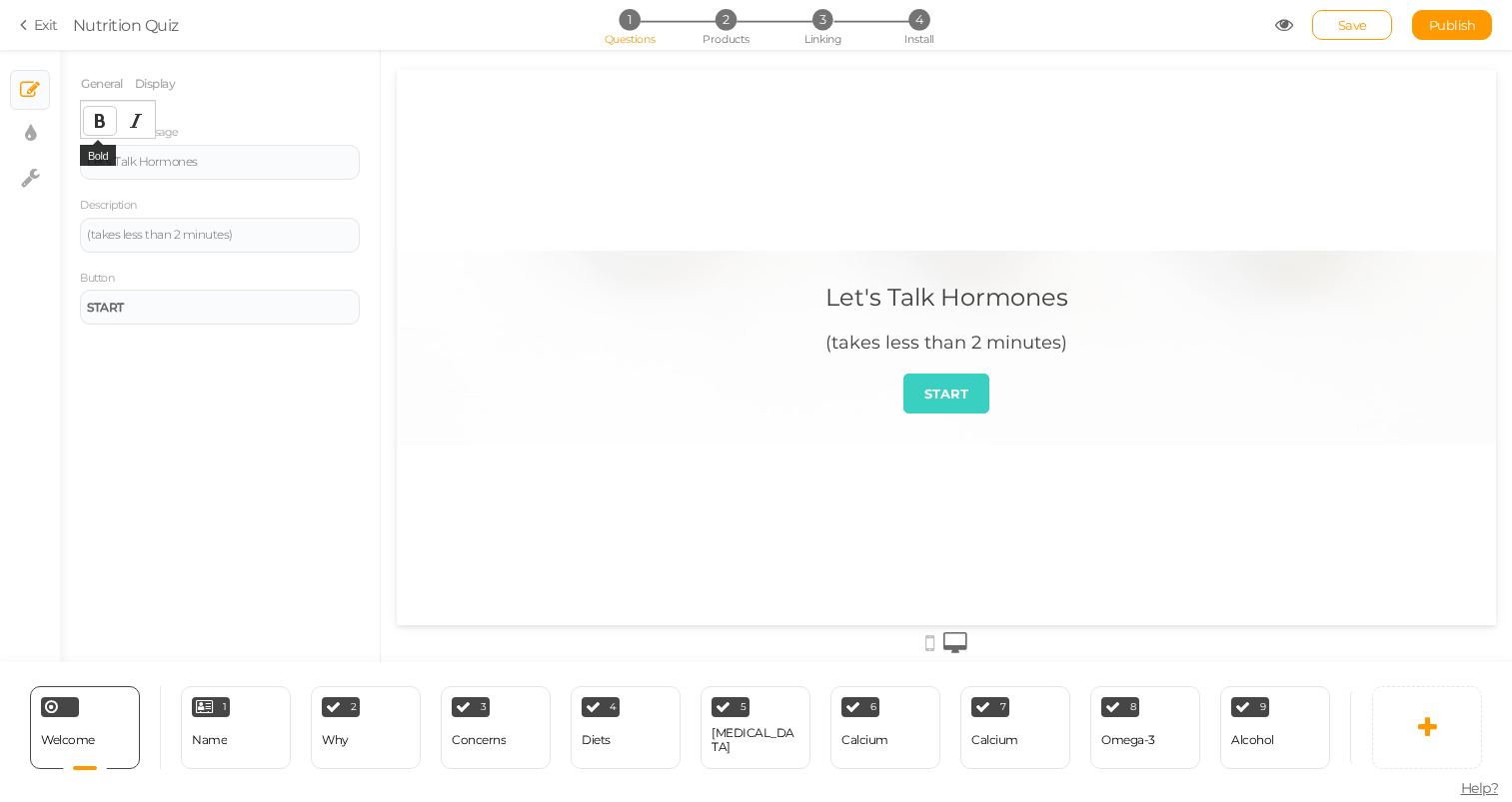 click at bounding box center (100, 121) 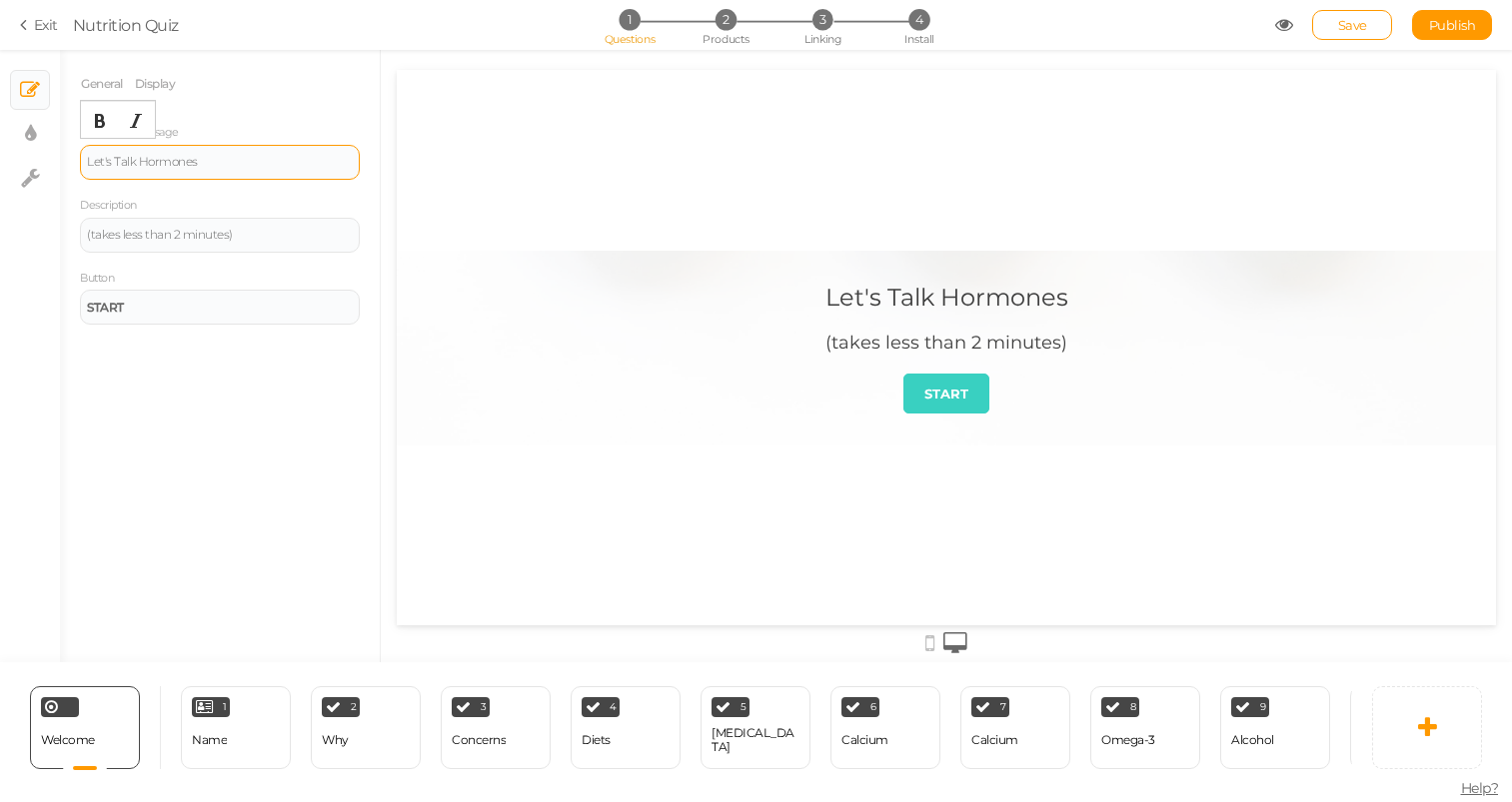click on "Let's Talk Hormones ﻿" at bounding box center [220, 162] 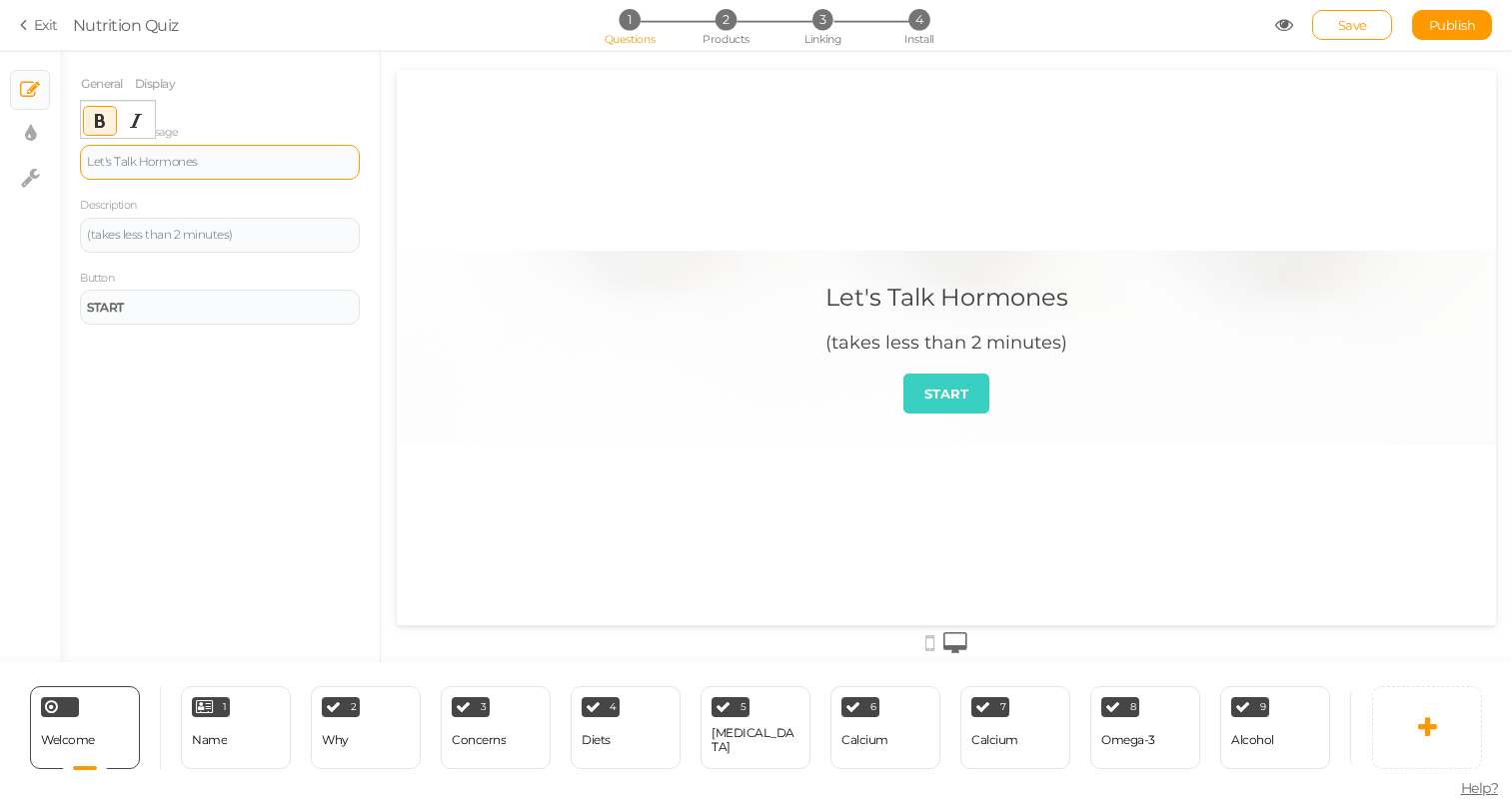 click on "Let's Talk Hormones ﻿" at bounding box center [220, 162] 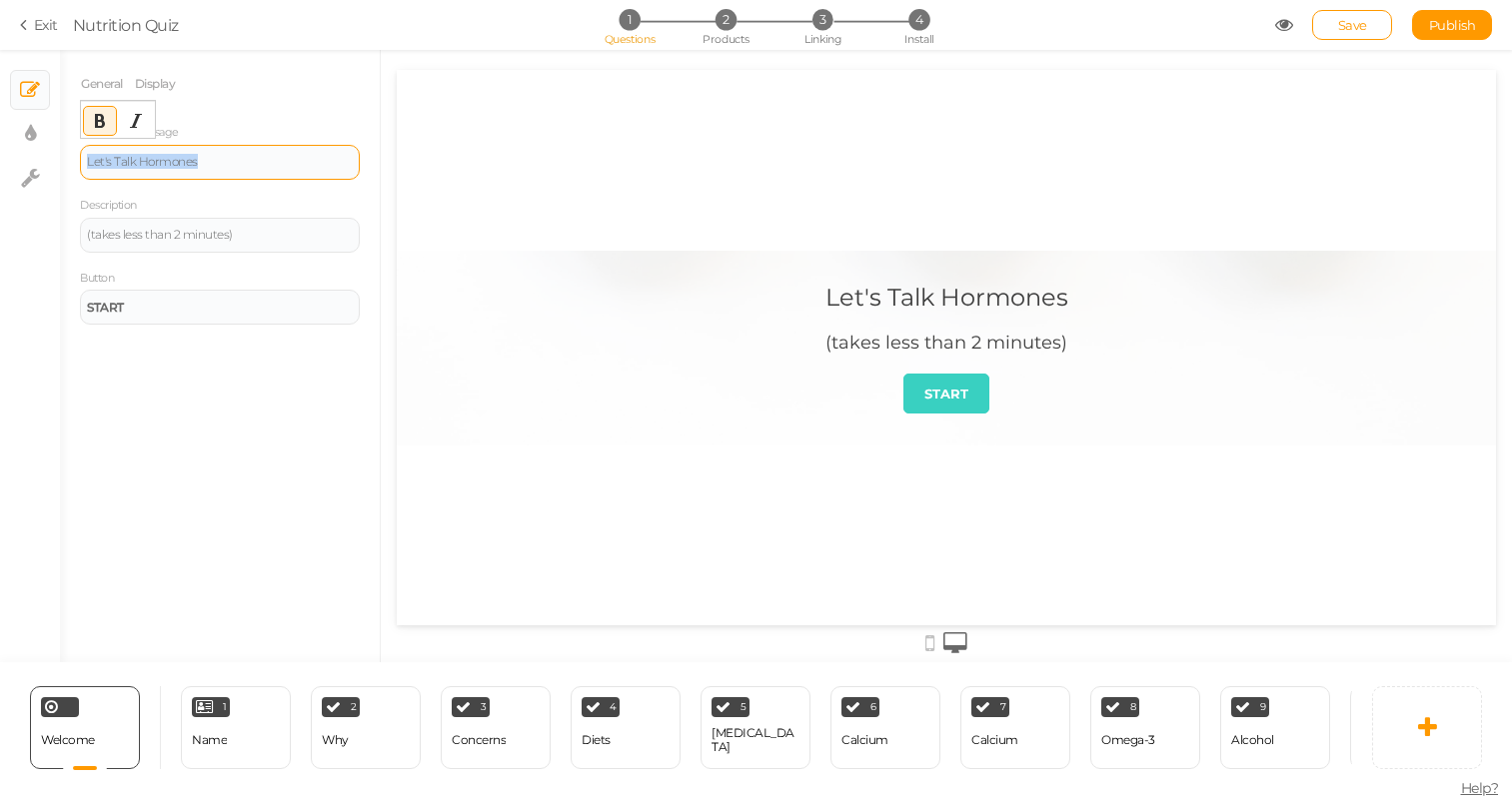 click on "Let's Talk Hormones ﻿" at bounding box center (220, 162) 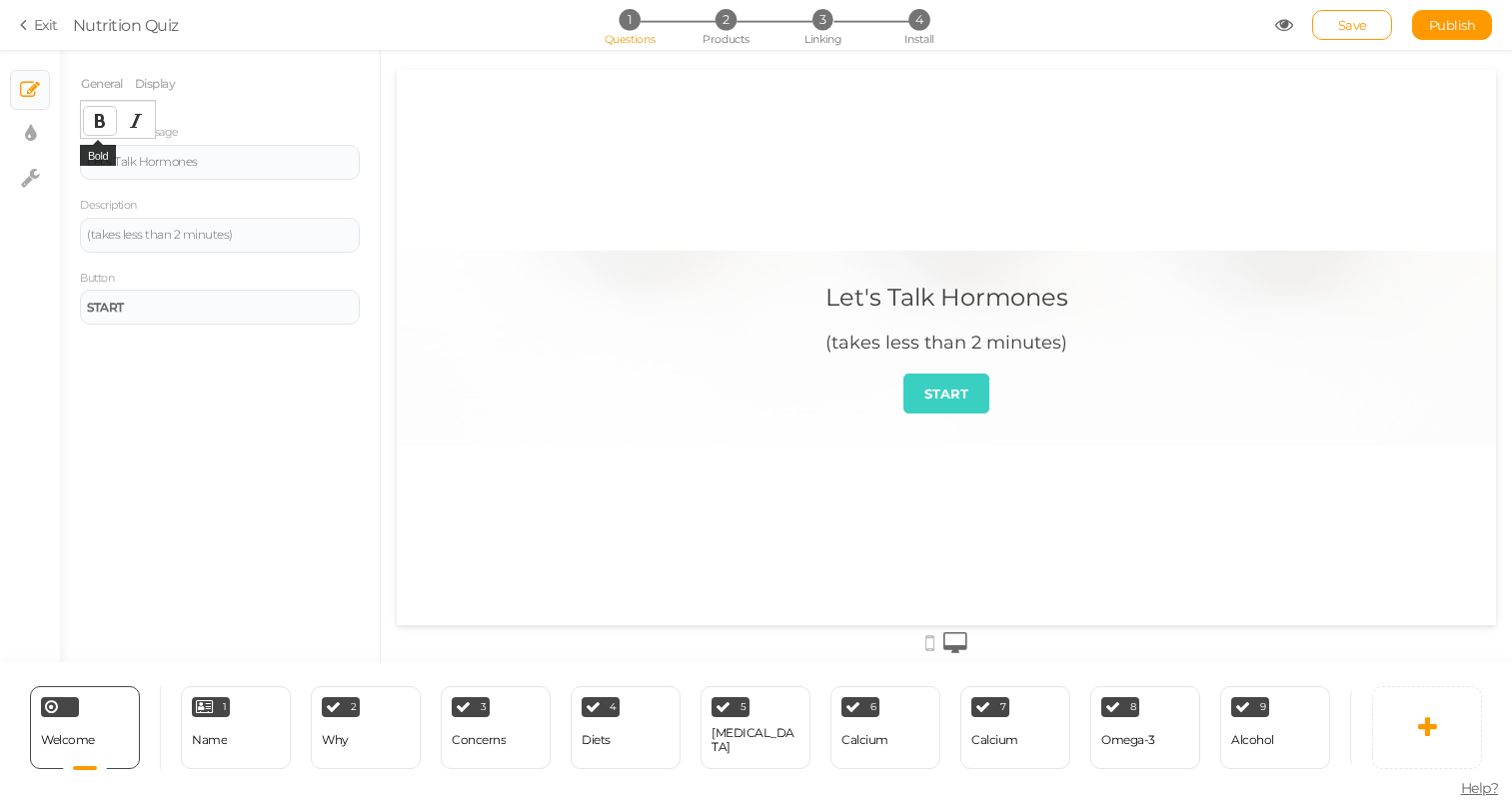 click at bounding box center (100, 121) 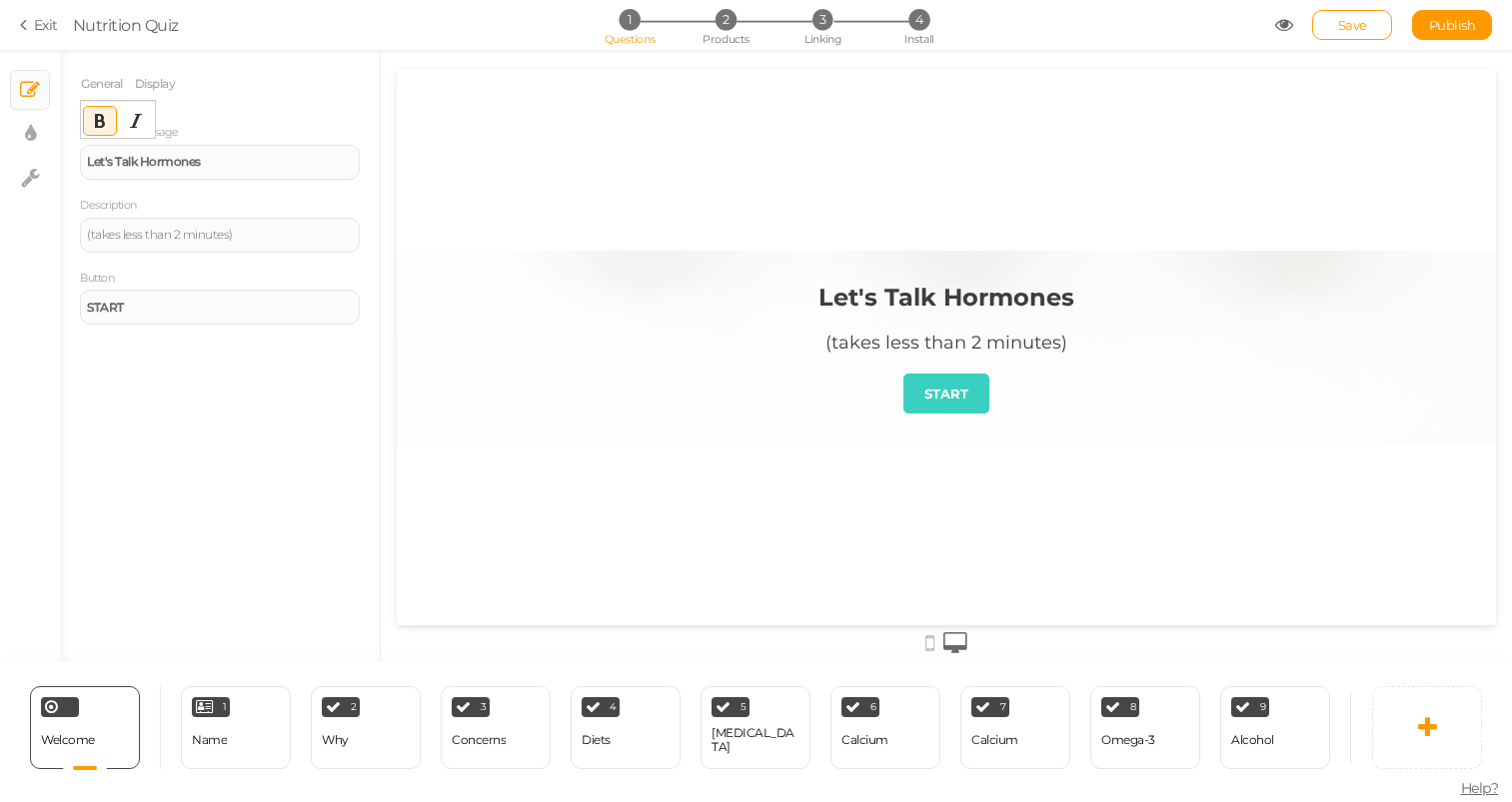 click on "General
Display
Welcome message   Let's Talk Hormones                         Description   (takes less than 2 minutes)                         Button   START
Background color         Set" at bounding box center [220, 364] 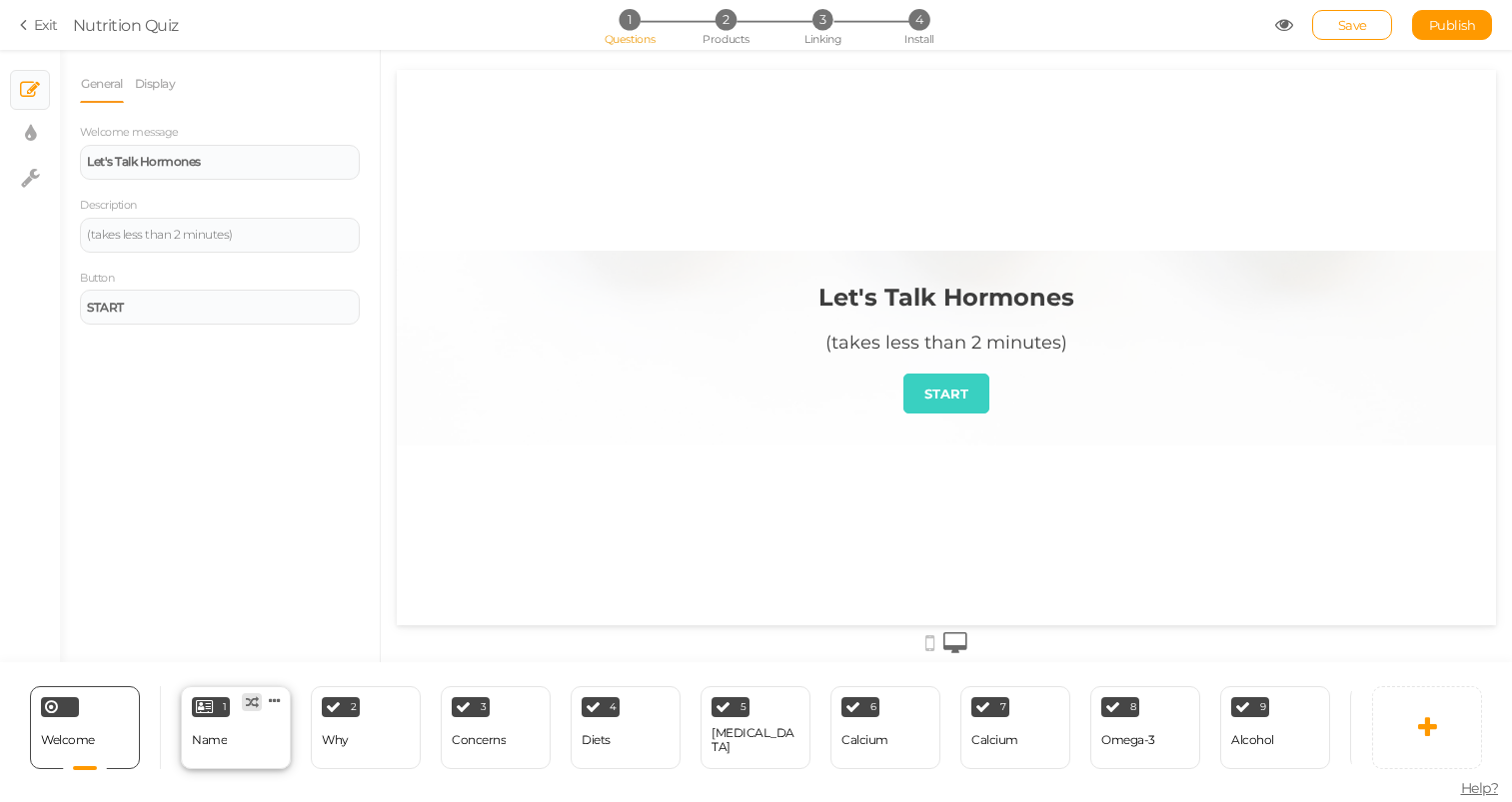 click on "× Define the conditions to show this slide." at bounding box center (252, 702) 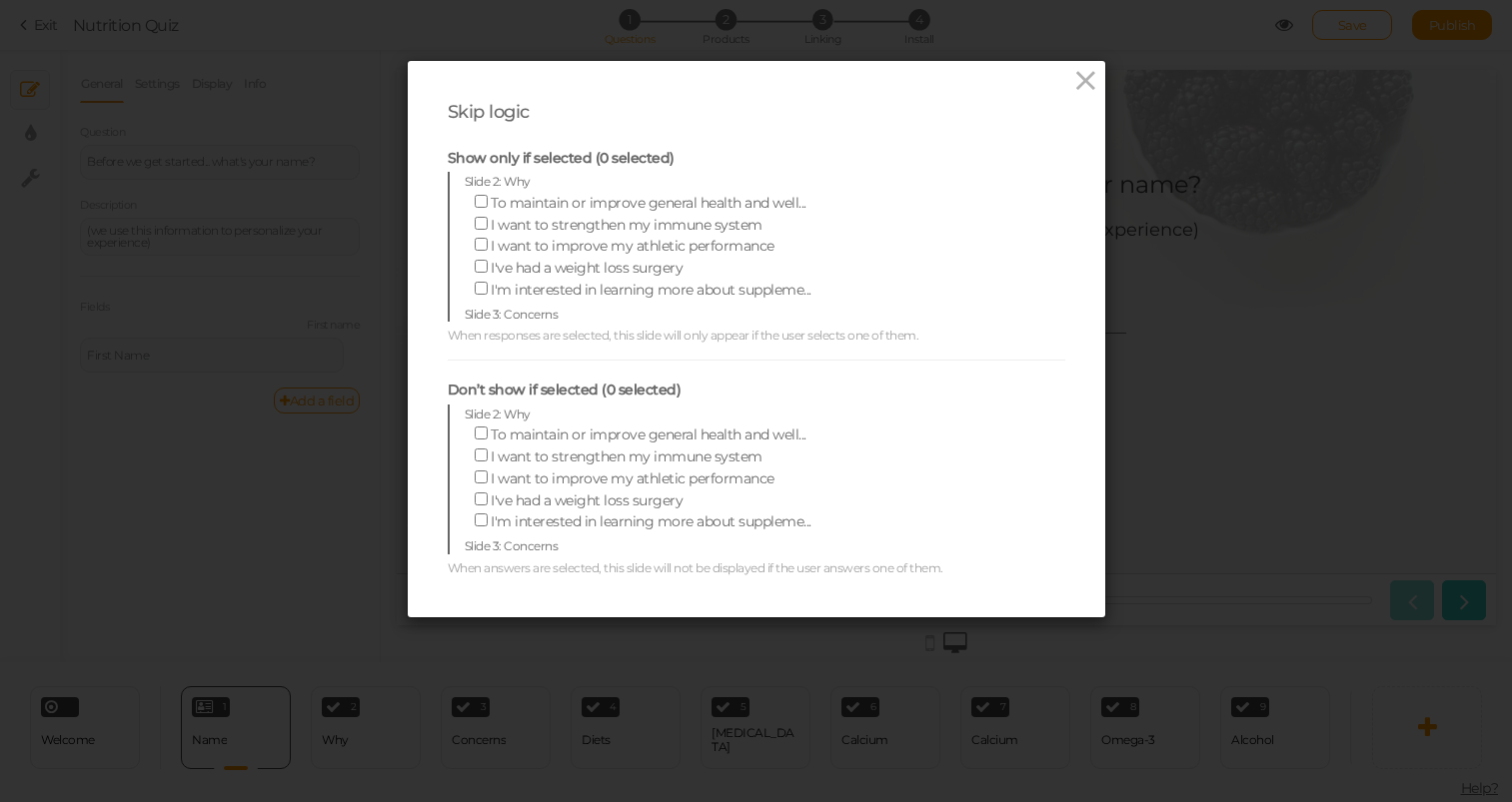 scroll, scrollTop: 0, scrollLeft: 0, axis: both 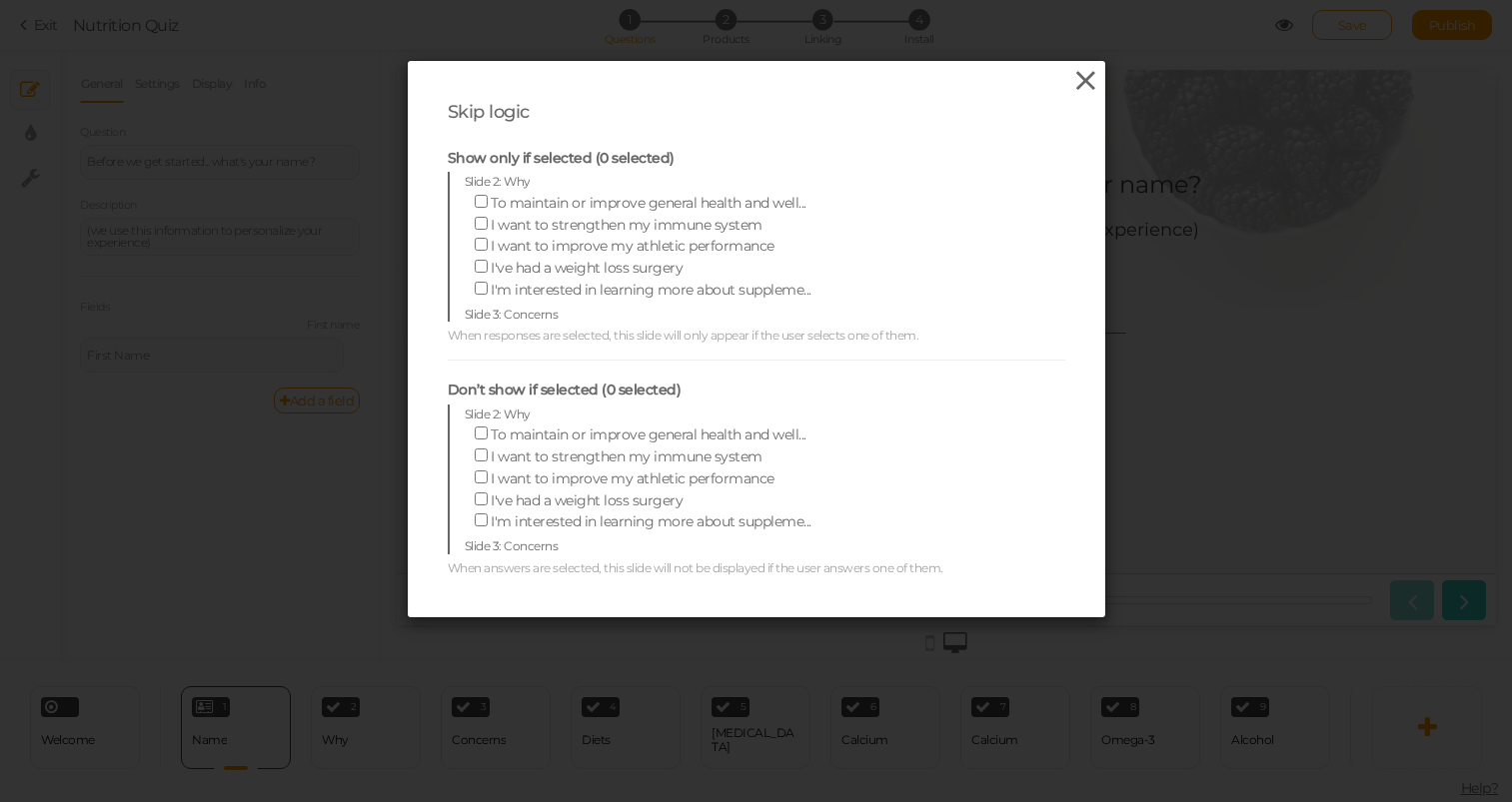 click at bounding box center [1085, 81] 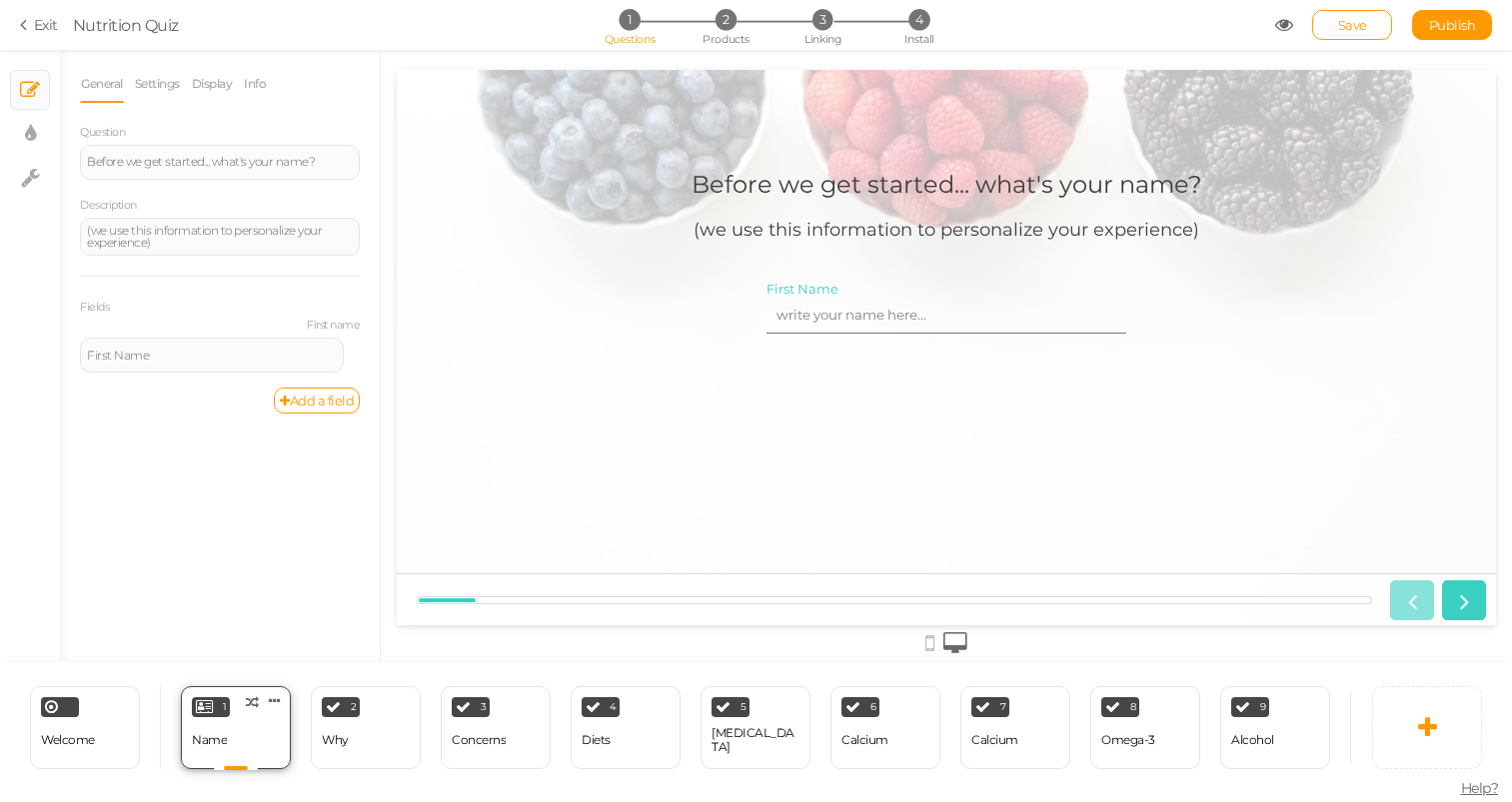 click on "1         Name         × Define the conditions to show this slide.                     Clone             Change type             Delete" at bounding box center (236, 727) 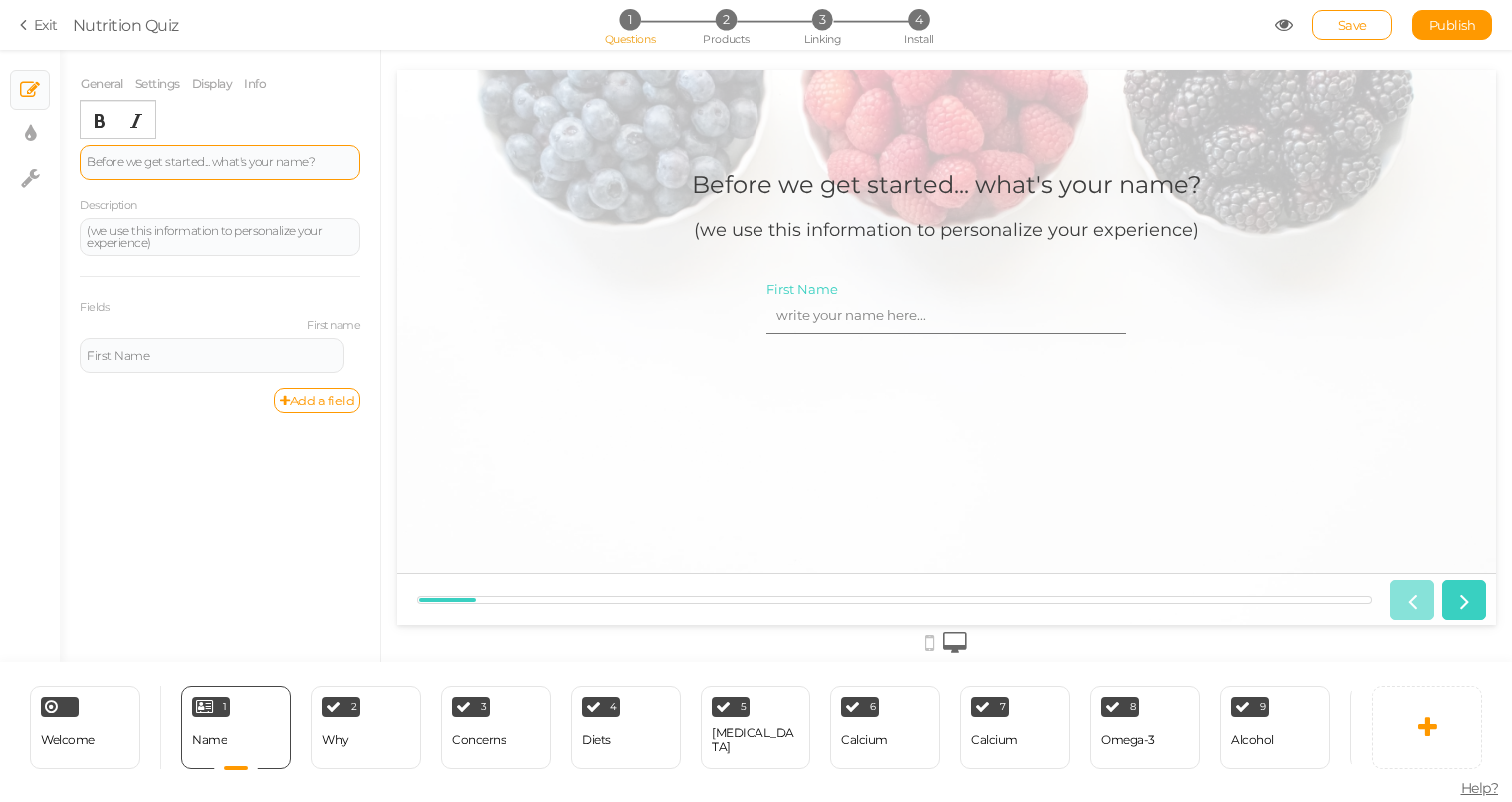 click on "Before we get started... what's your name?" at bounding box center (220, 162) 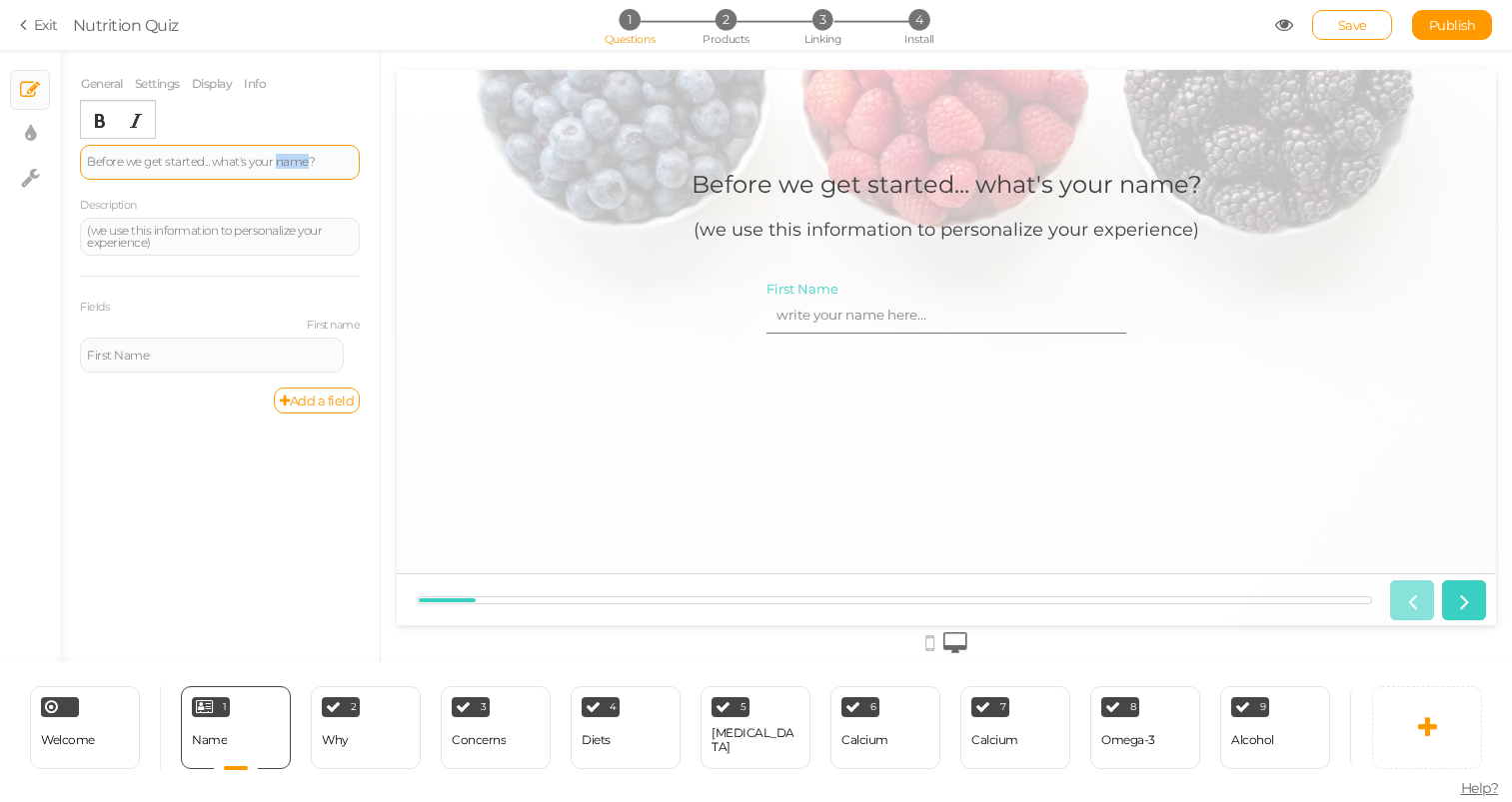 click on "Before we get started... what's your name?" at bounding box center [220, 162] 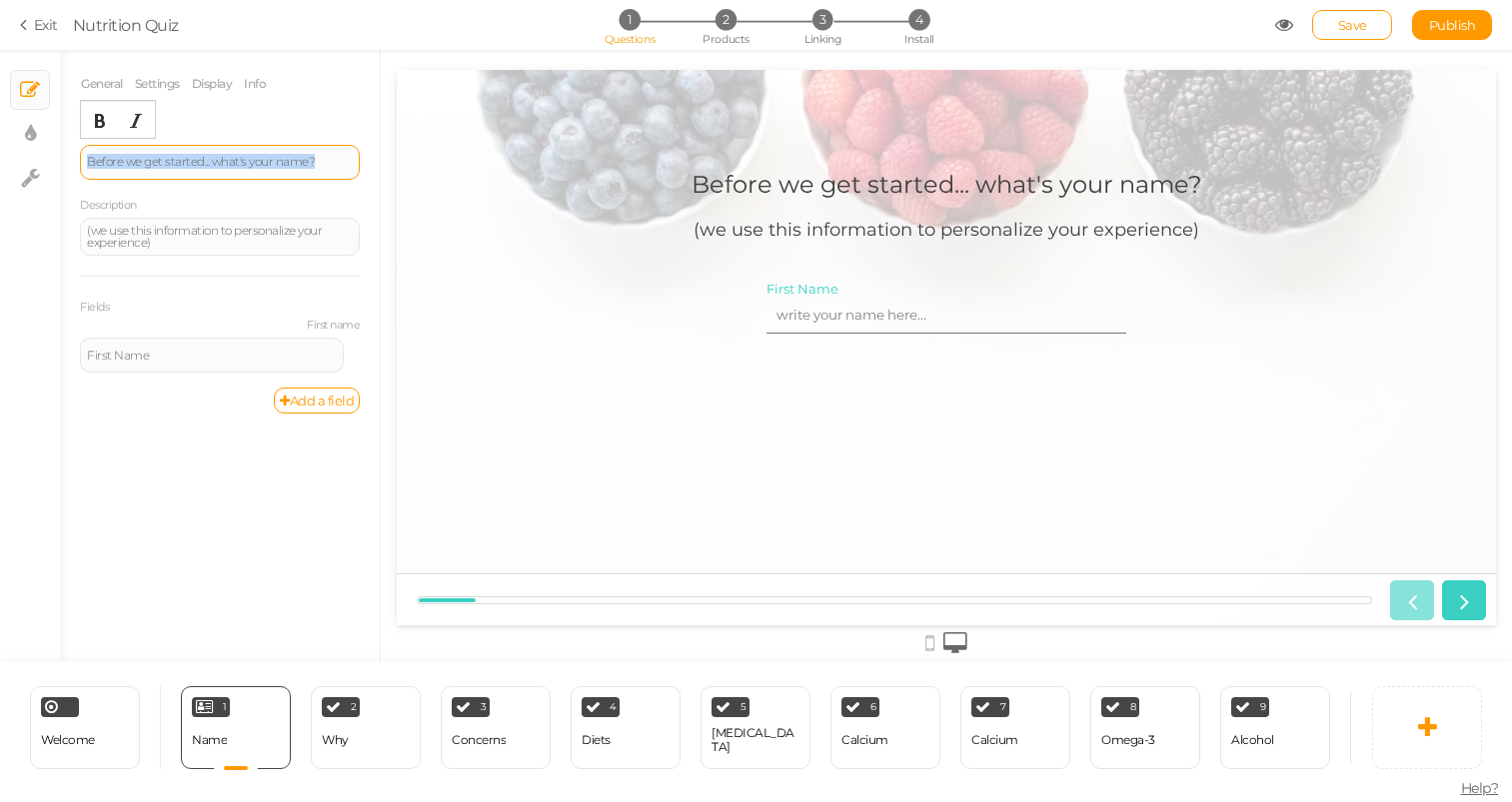 click on "Before we get started... what's your name?" at bounding box center (220, 162) 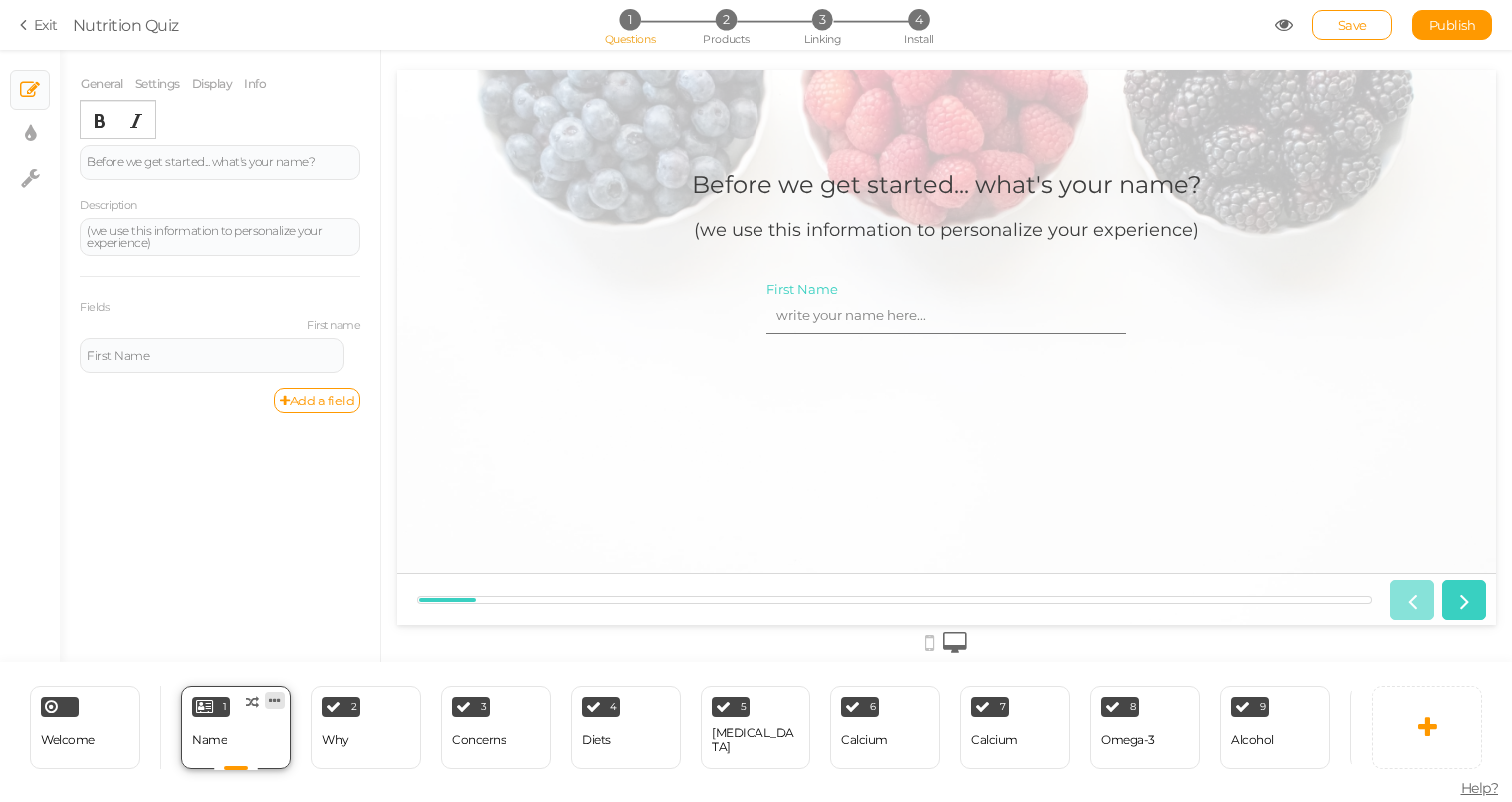 click at bounding box center [275, 700] 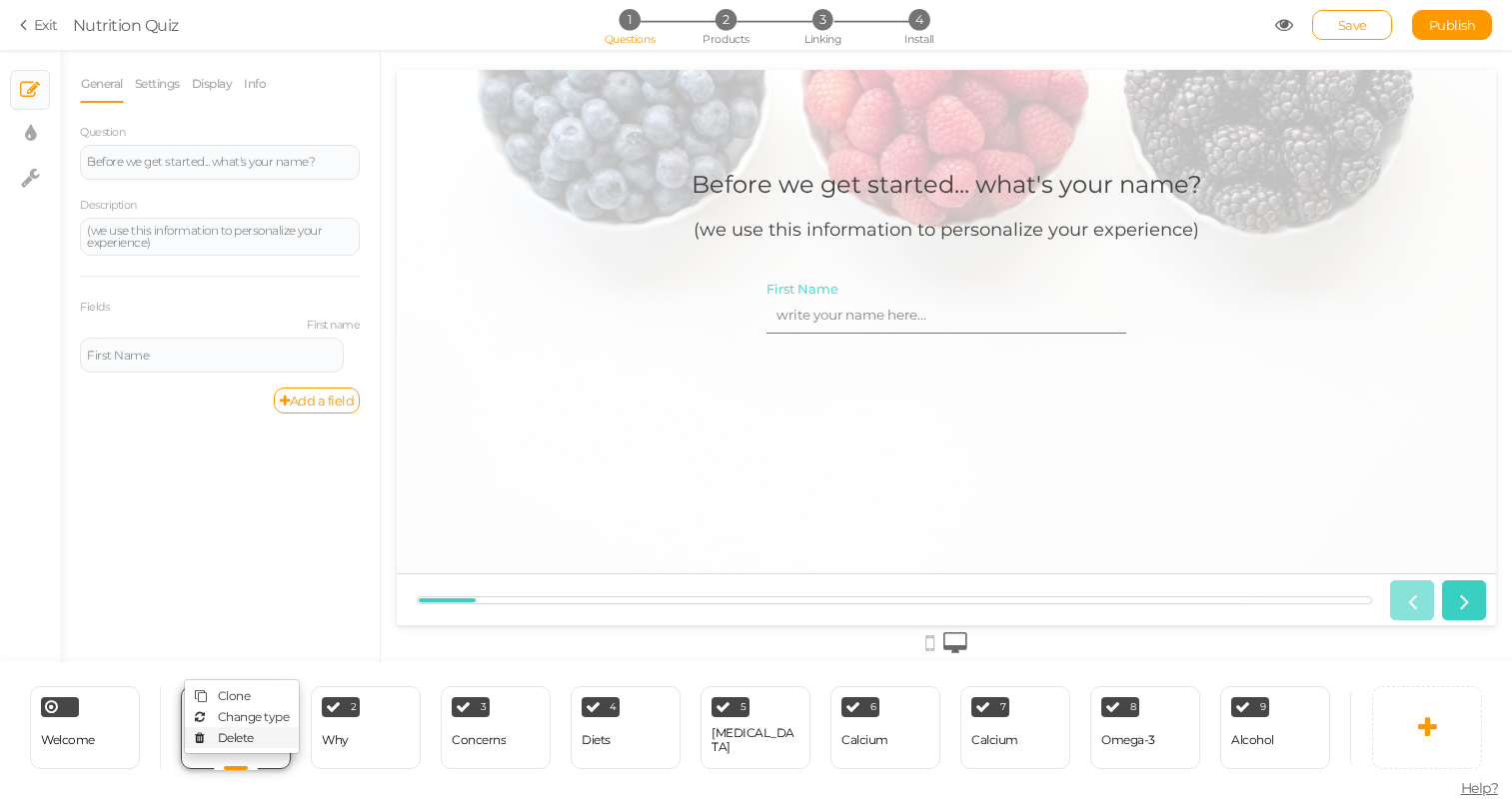 click on "Delete" at bounding box center (242, 737) 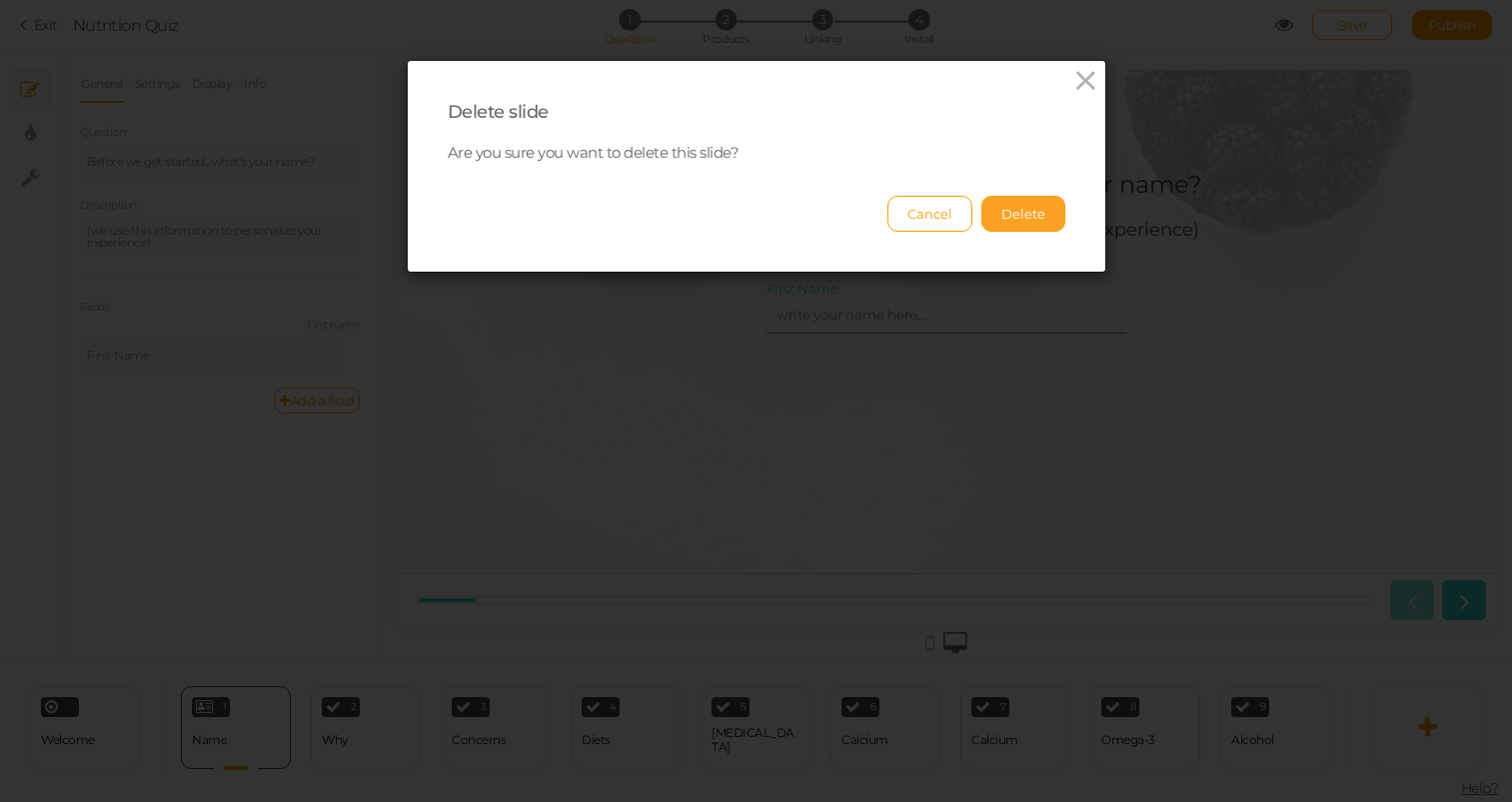 click on "Delete" at bounding box center (1023, 214) 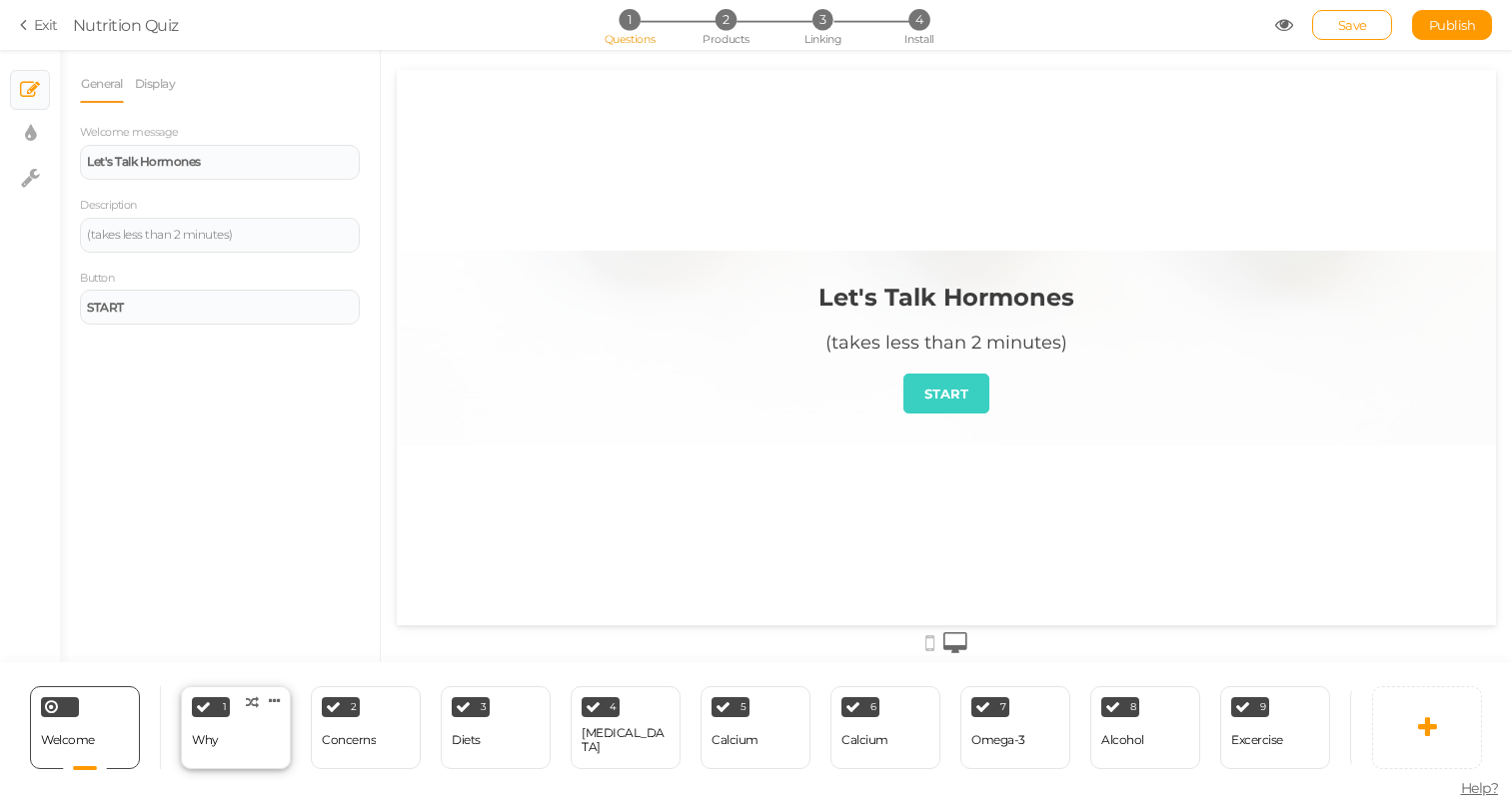 click on "1         Why         × Define the conditions to show this slide.                     Clone             Change type             Delete" at bounding box center (236, 727) 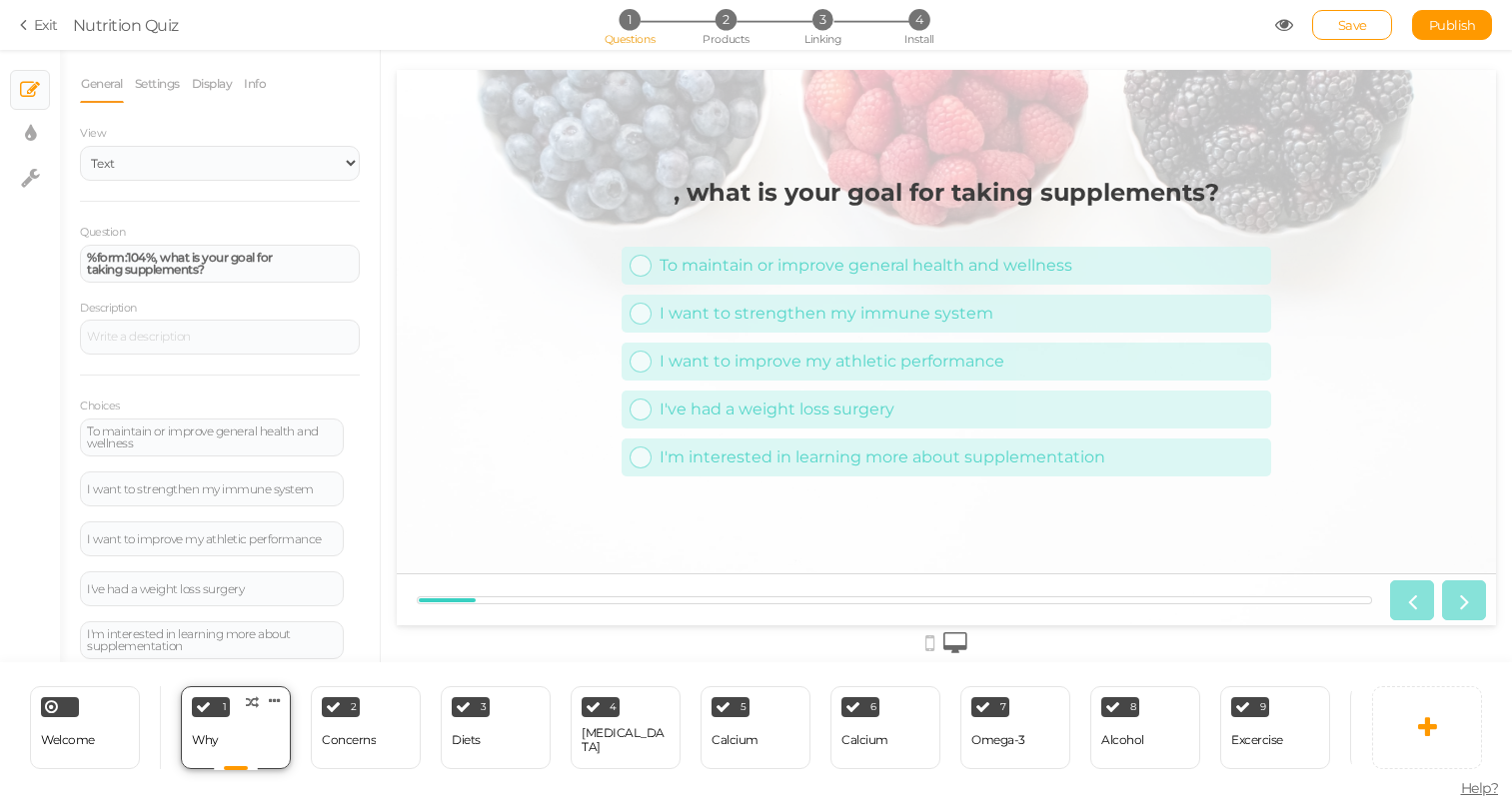 scroll, scrollTop: 0, scrollLeft: 0, axis: both 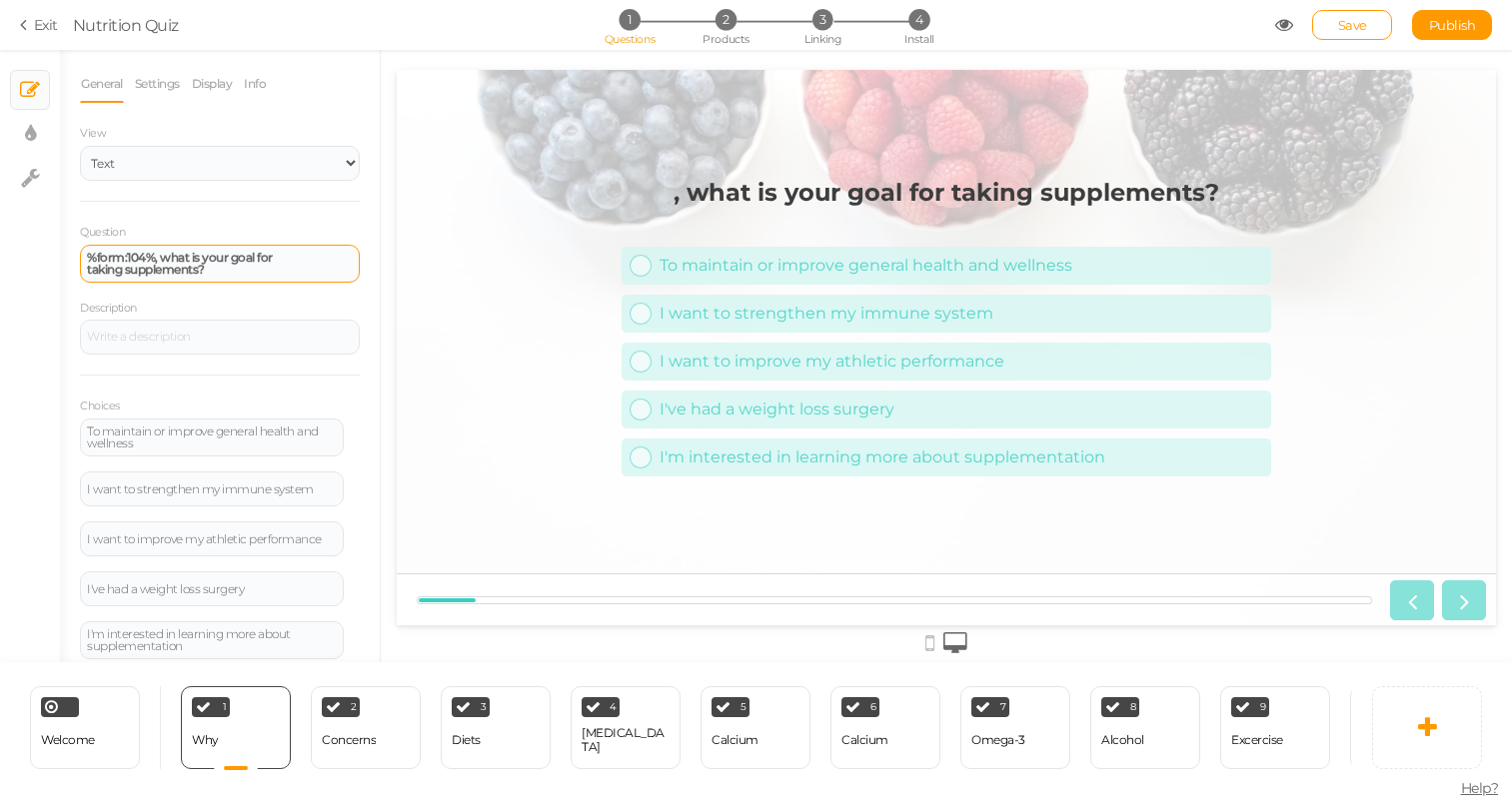 click on "%form:104%, what is your goal for taking supplements?" at bounding box center [180, 263] 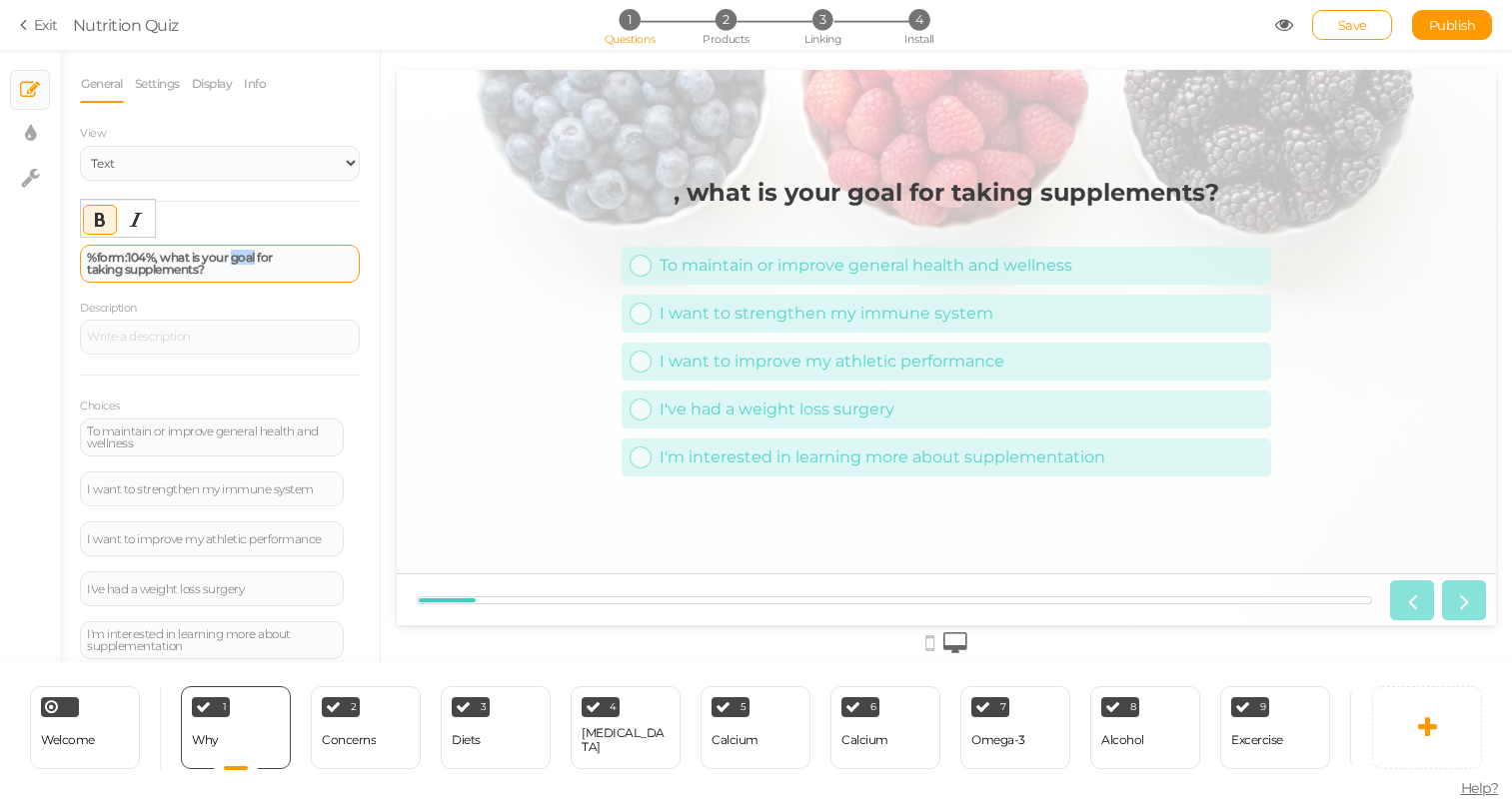 click on "%form:104%, what is your goal for taking supplements?" at bounding box center [180, 263] 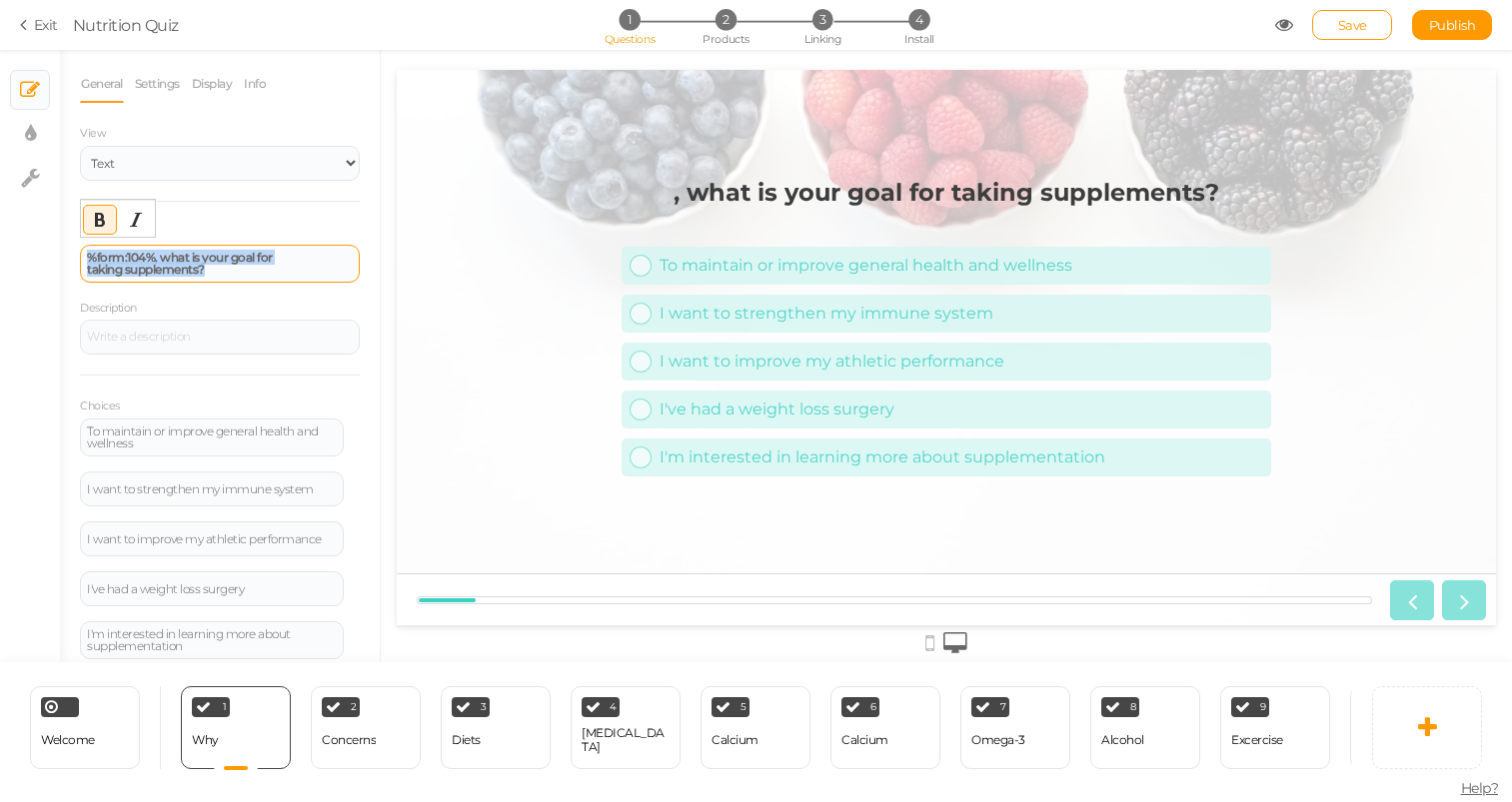 click on "%form:104%, what is your goal for taking supplements?" at bounding box center [180, 263] 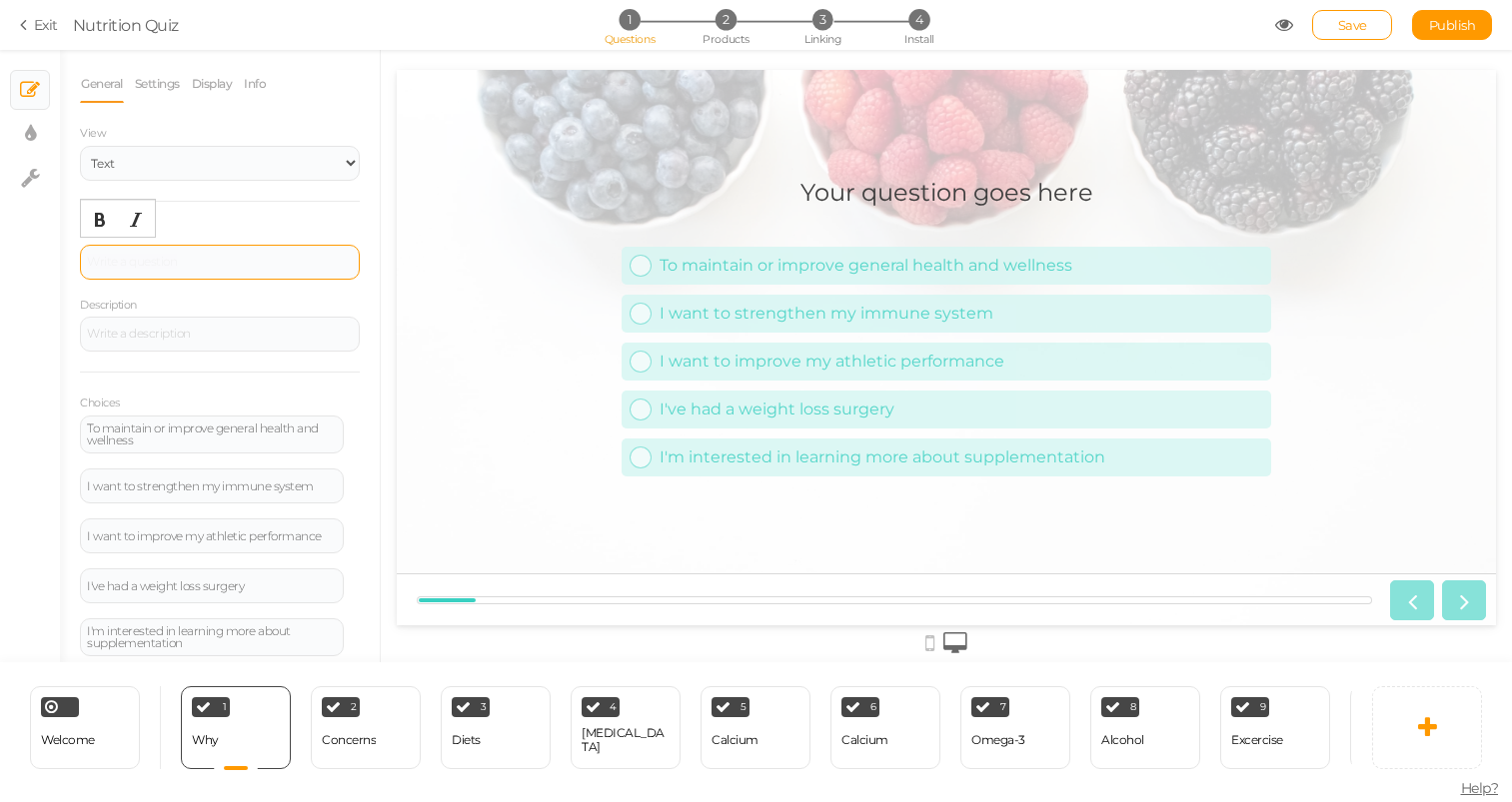 type 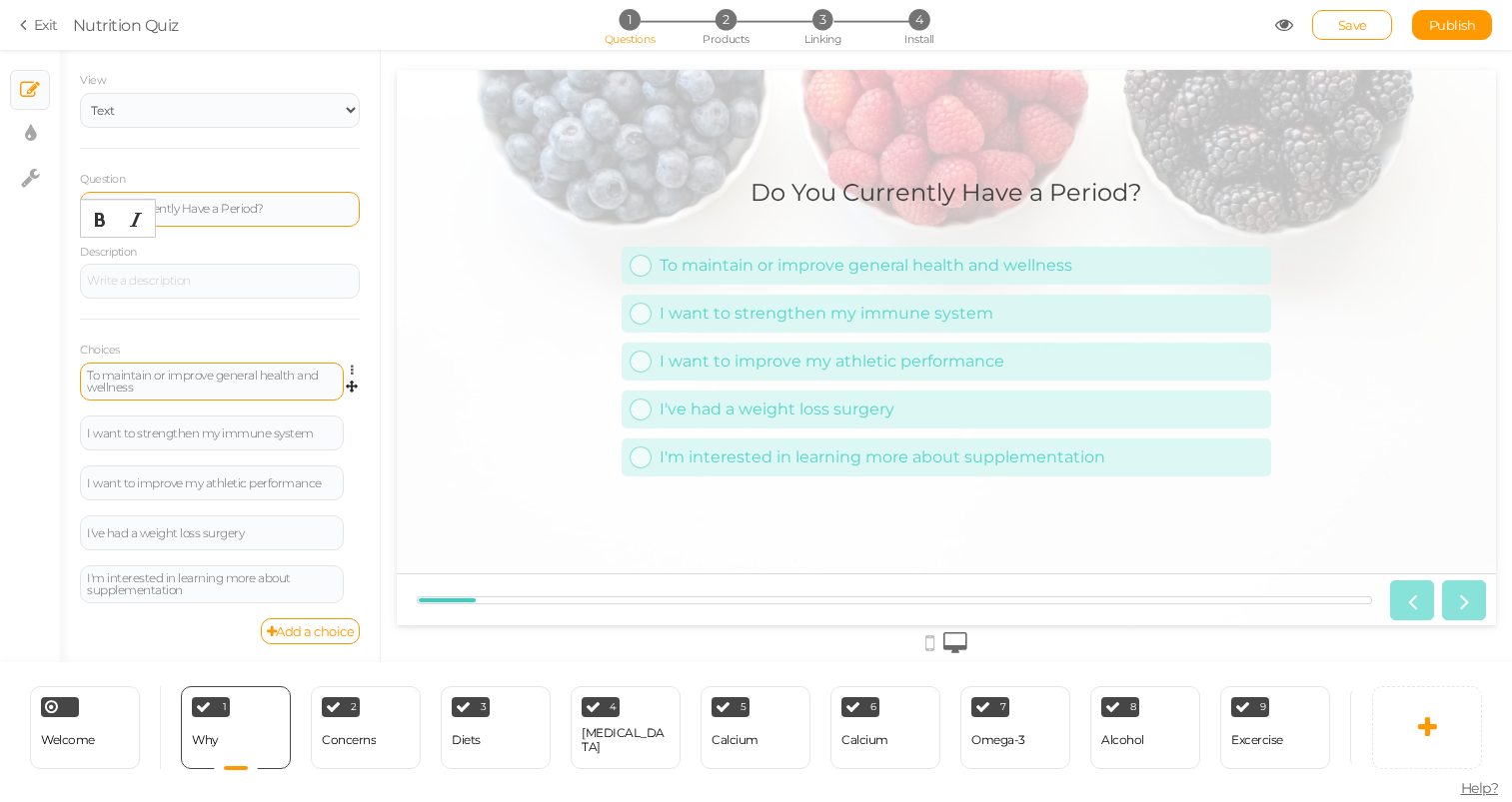 scroll, scrollTop: 52, scrollLeft: 0, axis: vertical 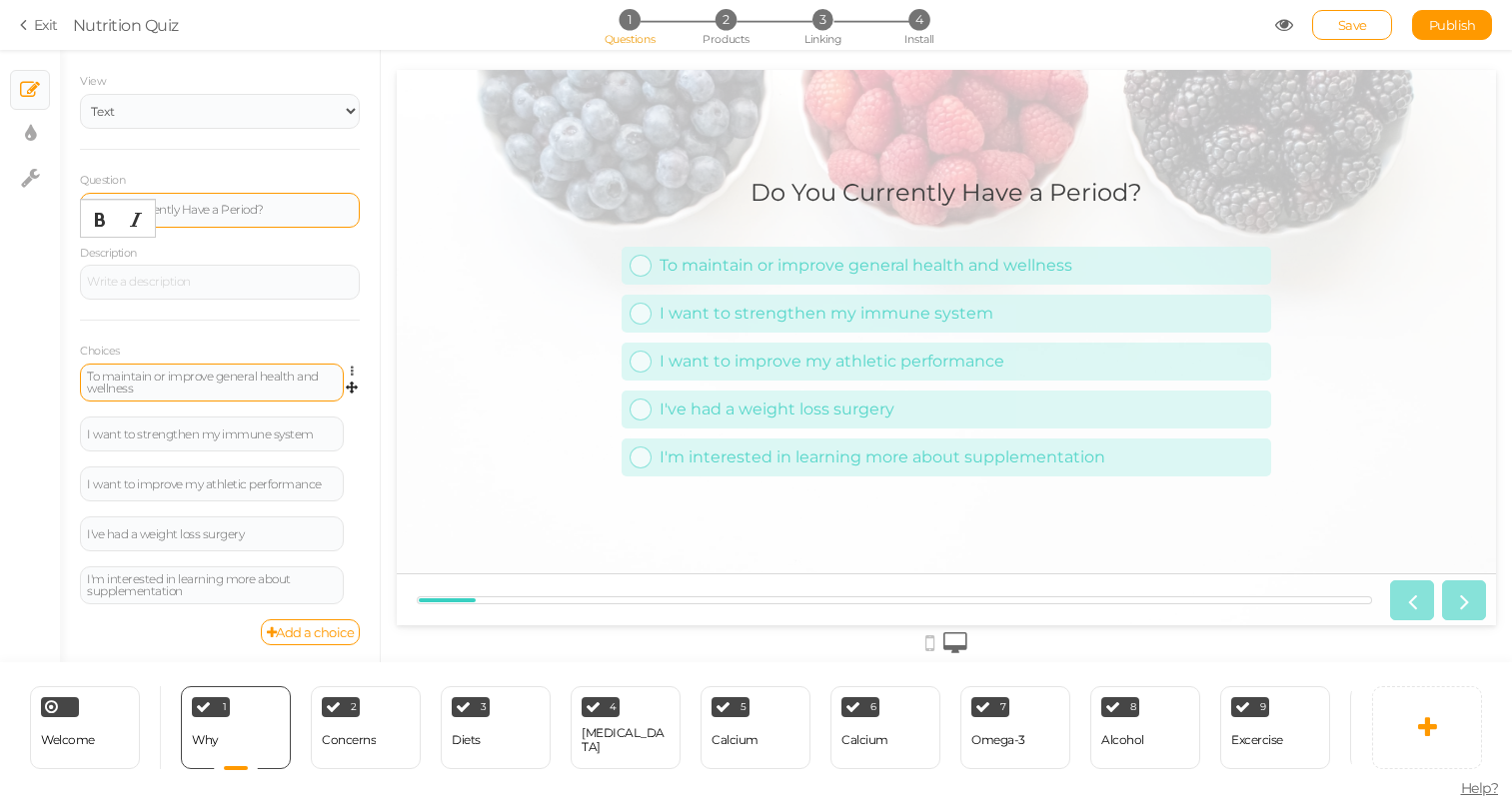 click on "To maintain or improve general health and wellness" at bounding box center (212, 383) 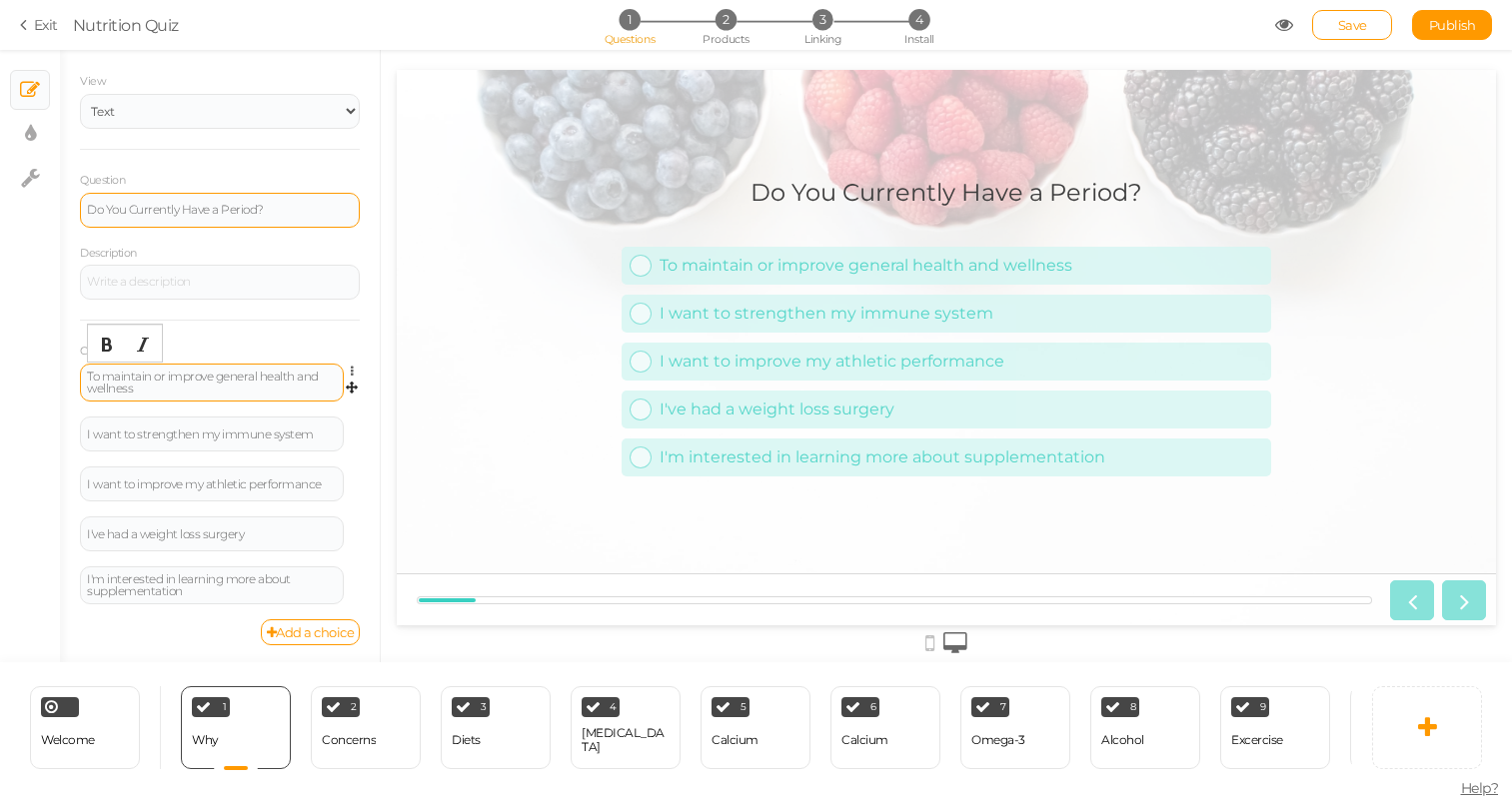 click on "To maintain or improve general health and wellness" at bounding box center (212, 383) 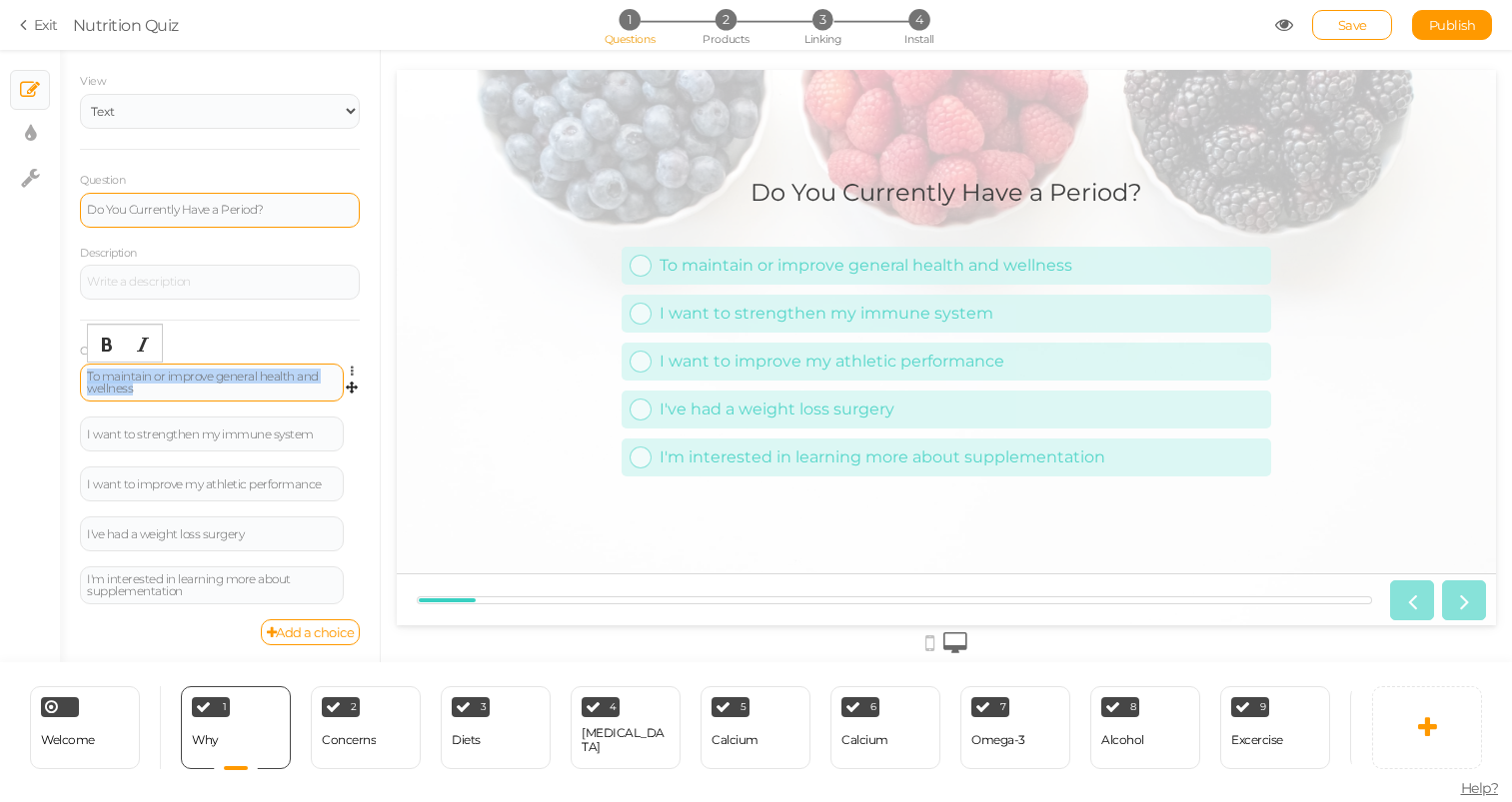 click on "To maintain or improve general health and wellness" at bounding box center [212, 383] 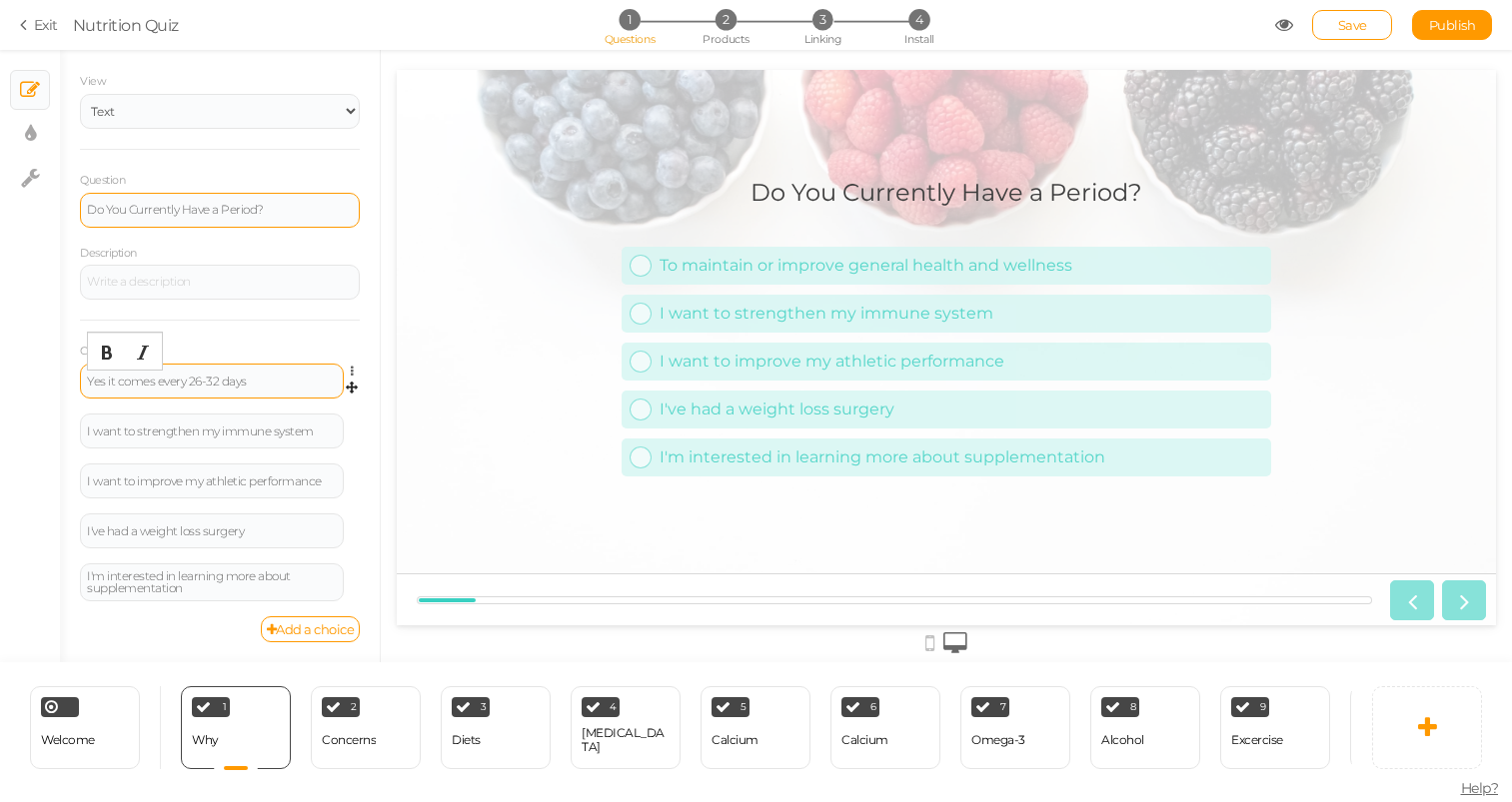 scroll, scrollTop: 49, scrollLeft: 0, axis: vertical 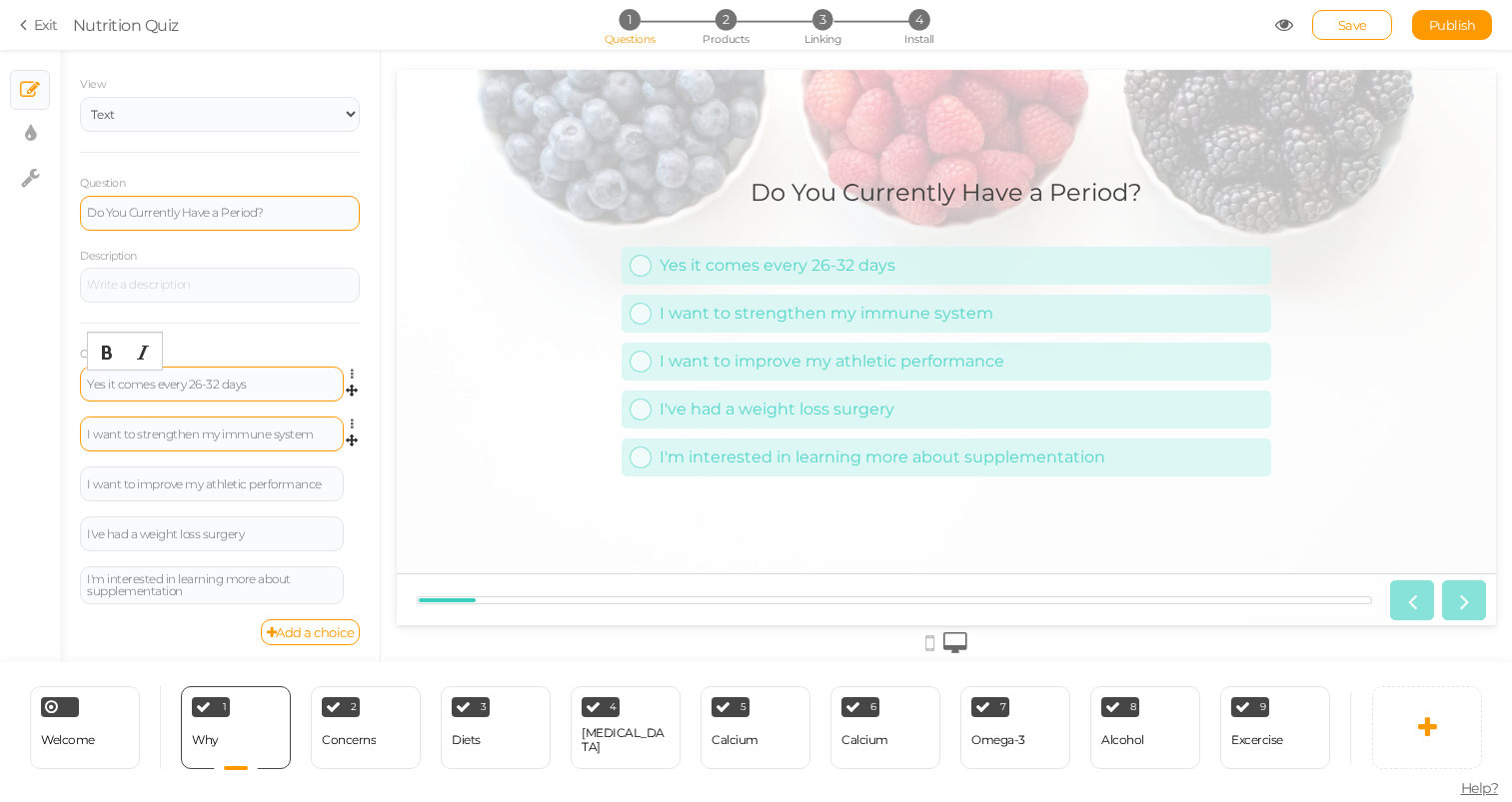 click on "I want to strengthen my immune system" at bounding box center (212, 434) 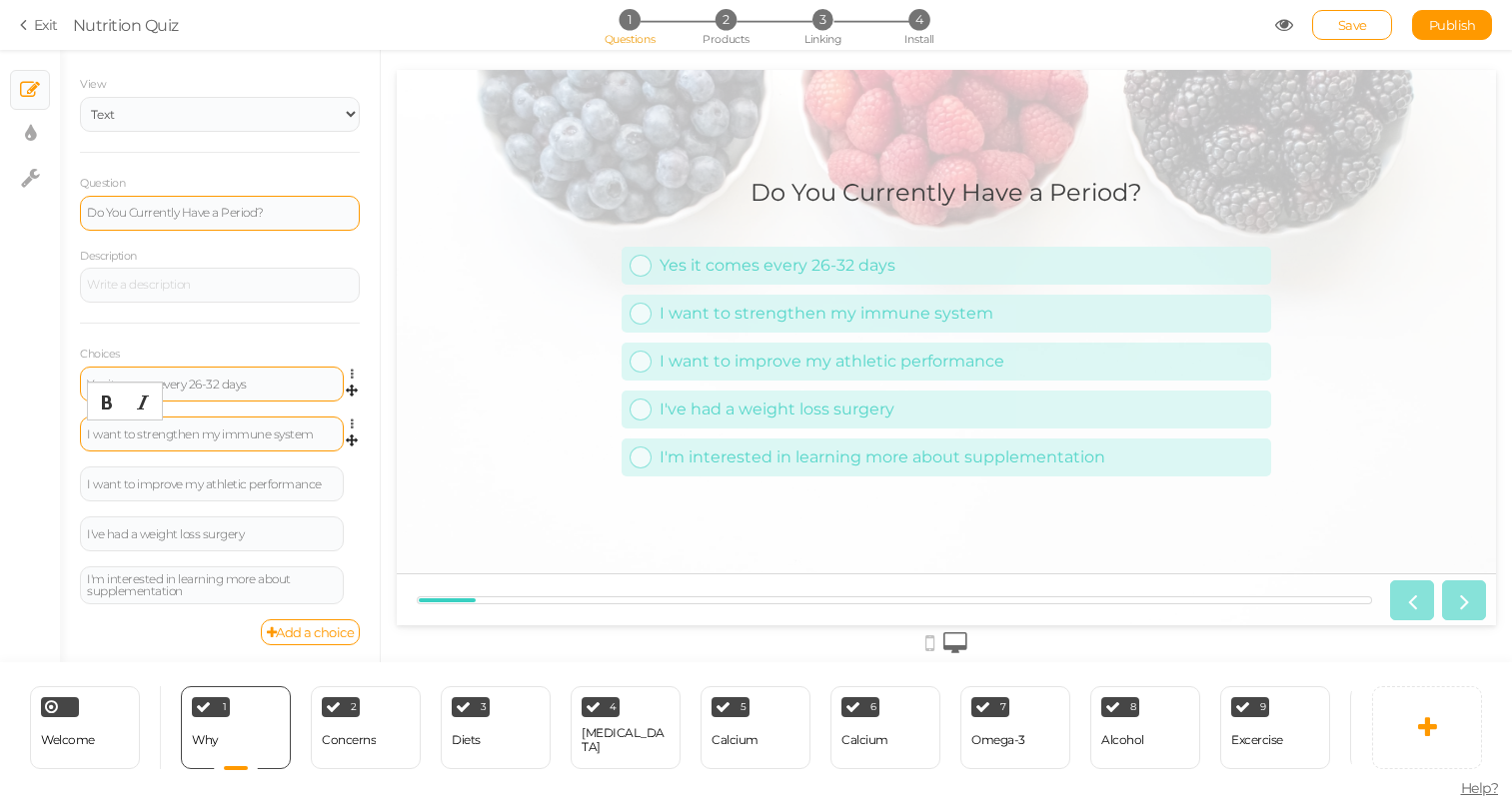 click on "I want to strengthen my immune system" at bounding box center [212, 434] 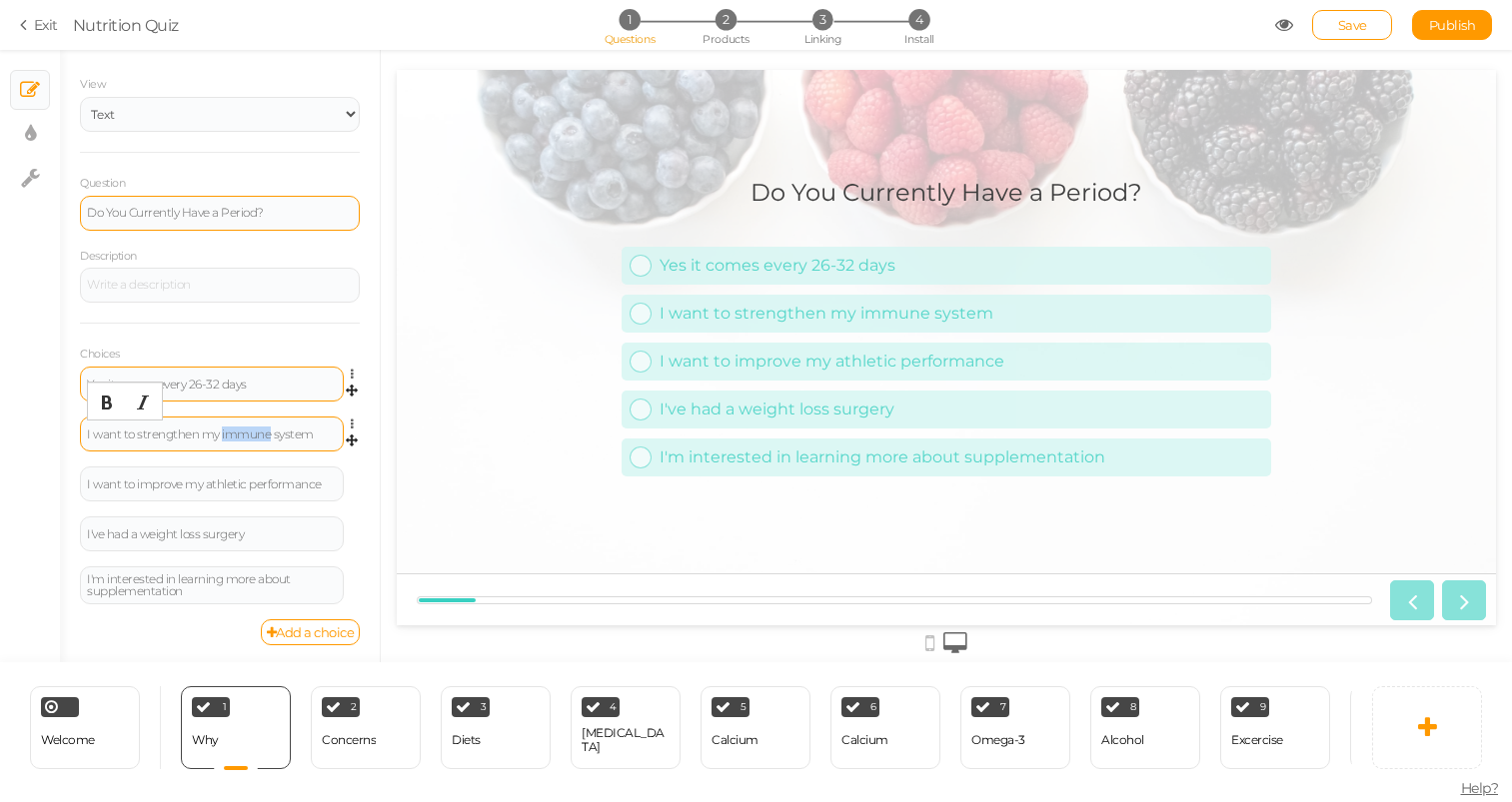 click on "I want to strengthen my immune system" at bounding box center (212, 434) 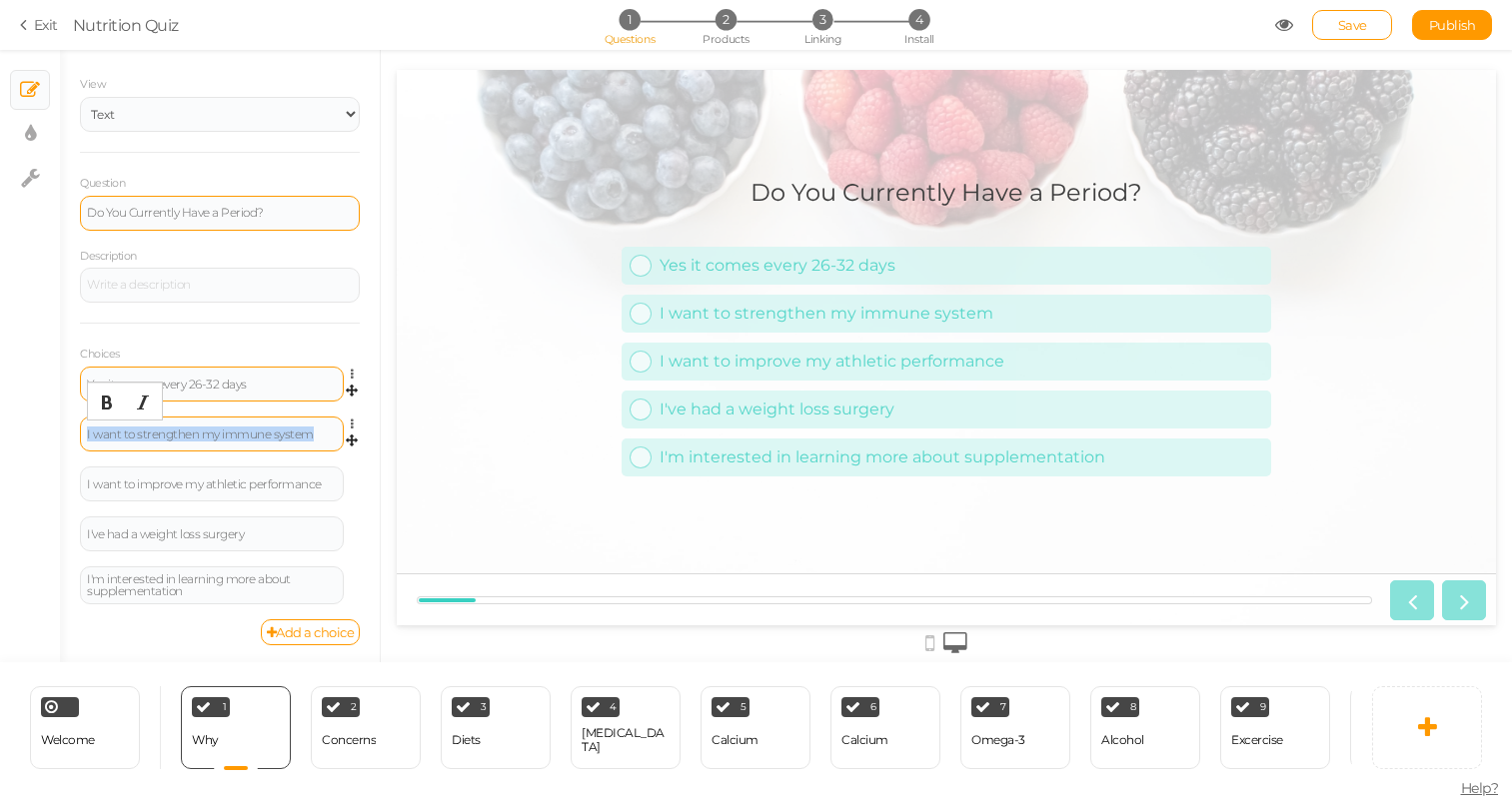 click on "I want to strengthen my immune system" at bounding box center (212, 434) 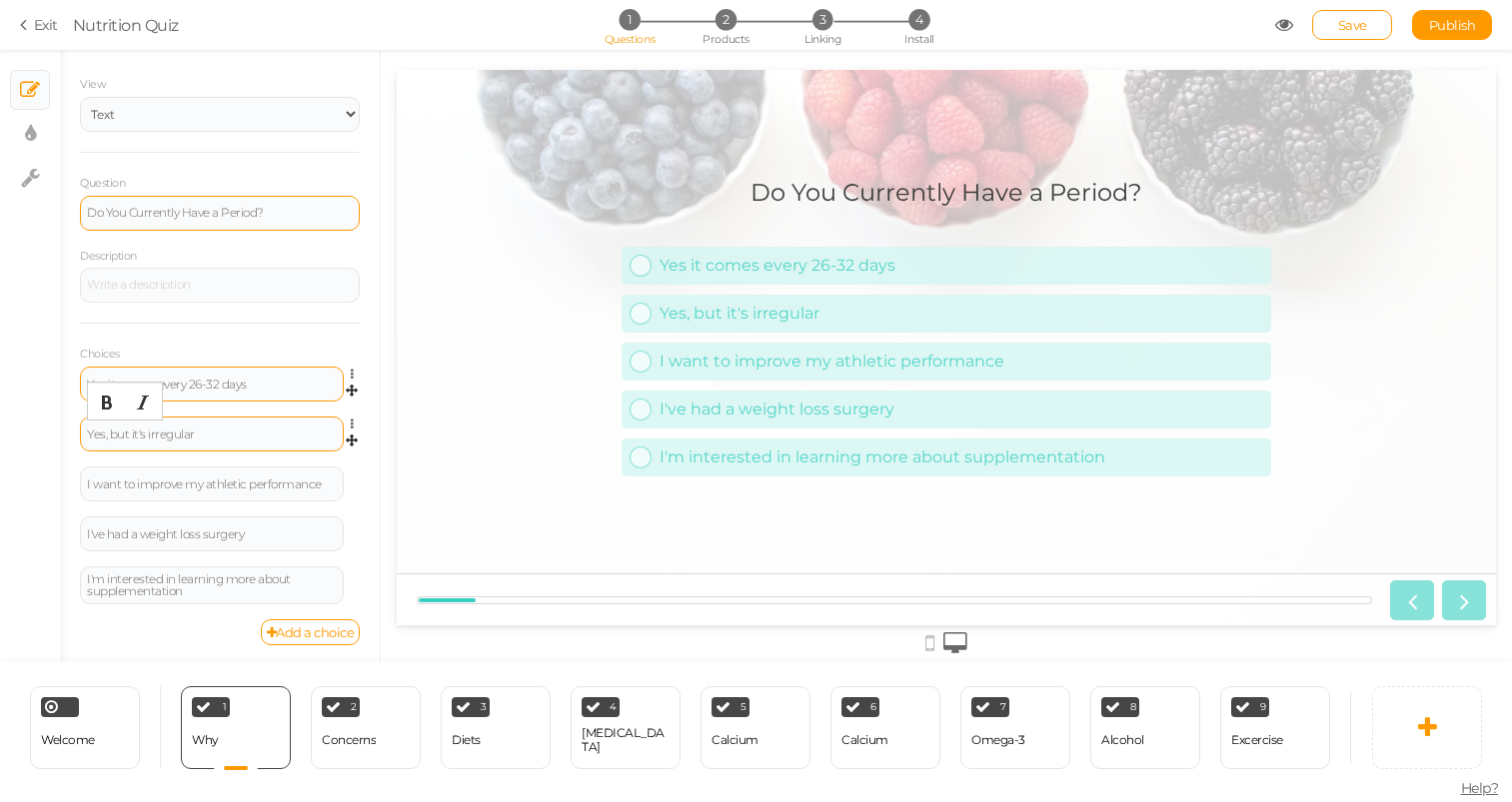 click on "Do You Currently Have a Period? Yes it comes every 26-32 days Yes, but it's irregular I want to improve my athletic performance I've had a weight loss surgery I'm interested in learning more about supplementation" at bounding box center (946, 348) 